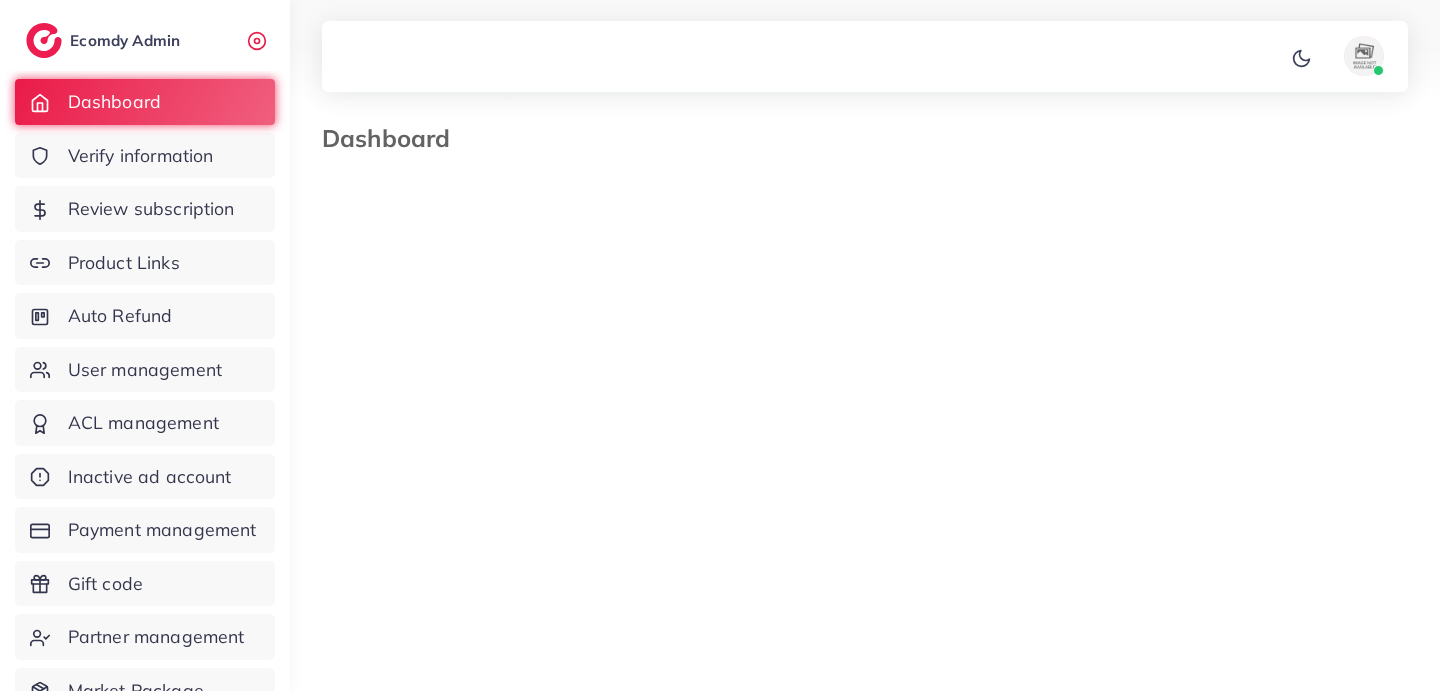 select on "*" 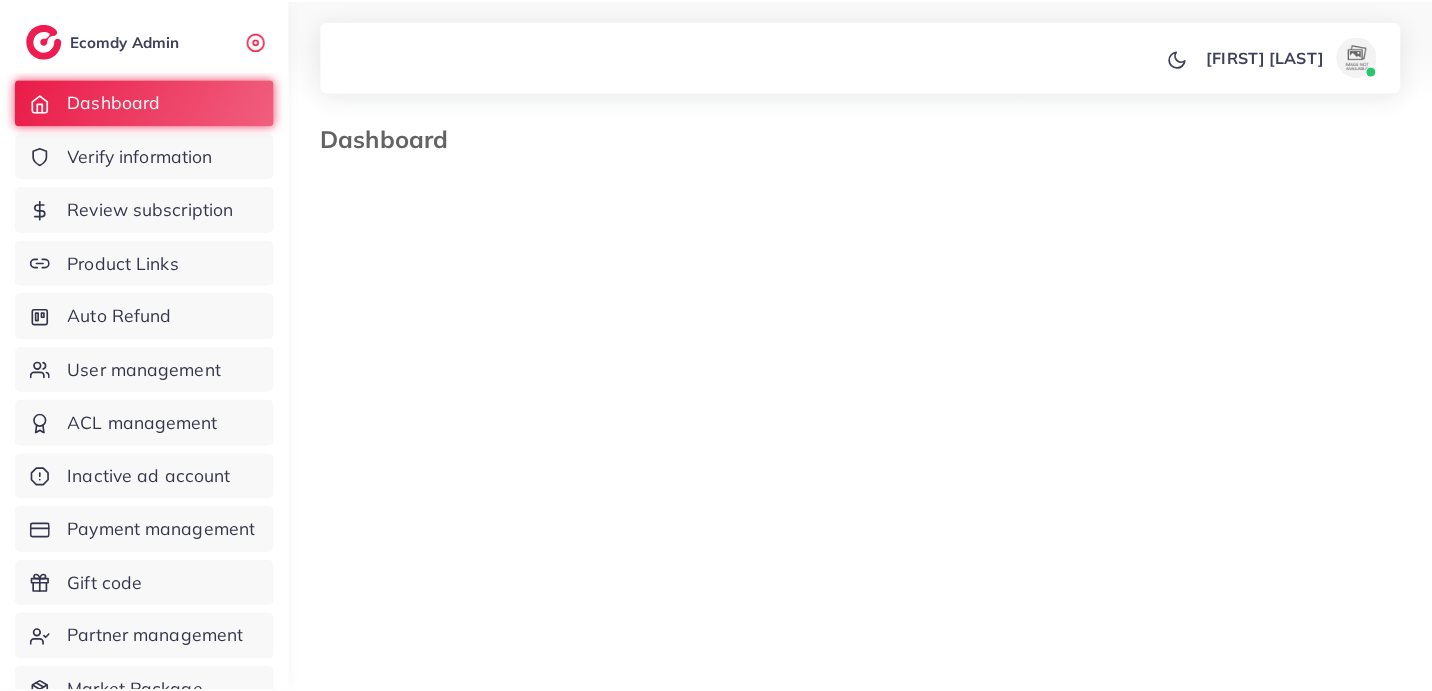 scroll, scrollTop: 0, scrollLeft: 0, axis: both 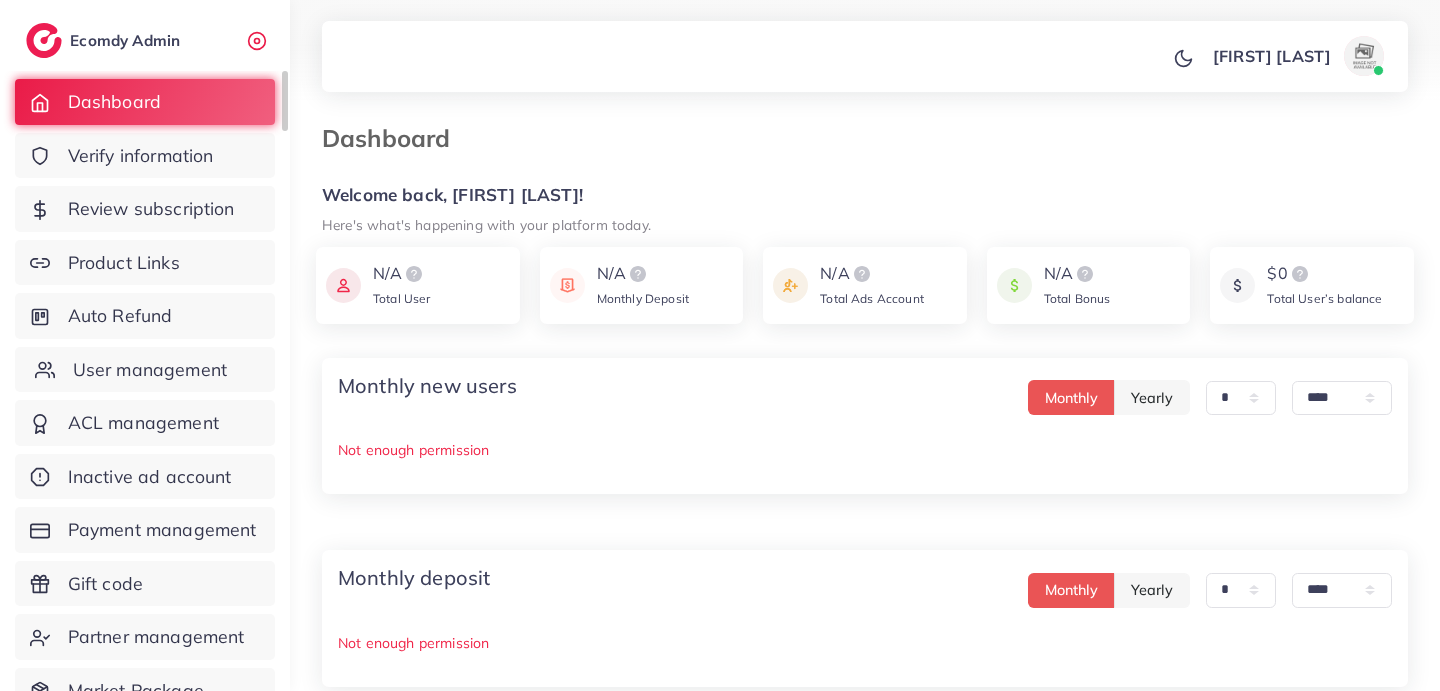 click on "User management" at bounding box center (150, 370) 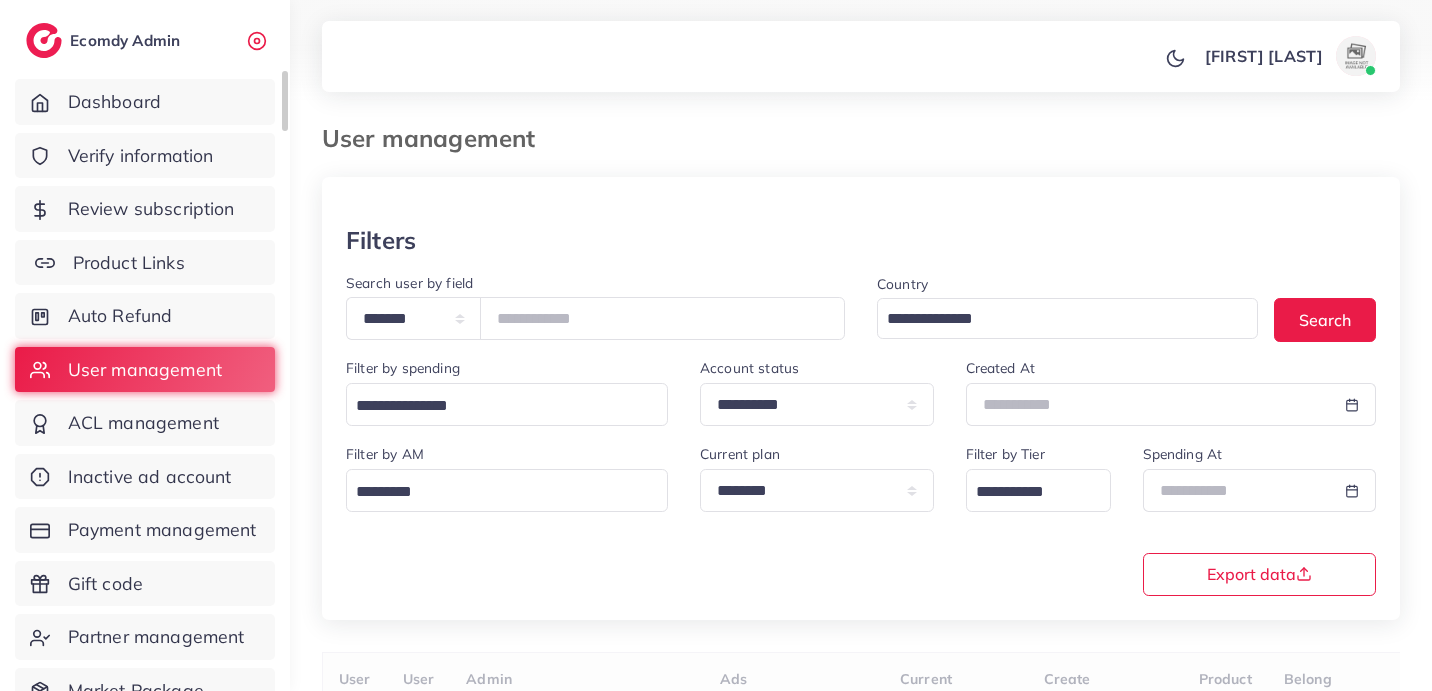click on "Product Links" at bounding box center [129, 263] 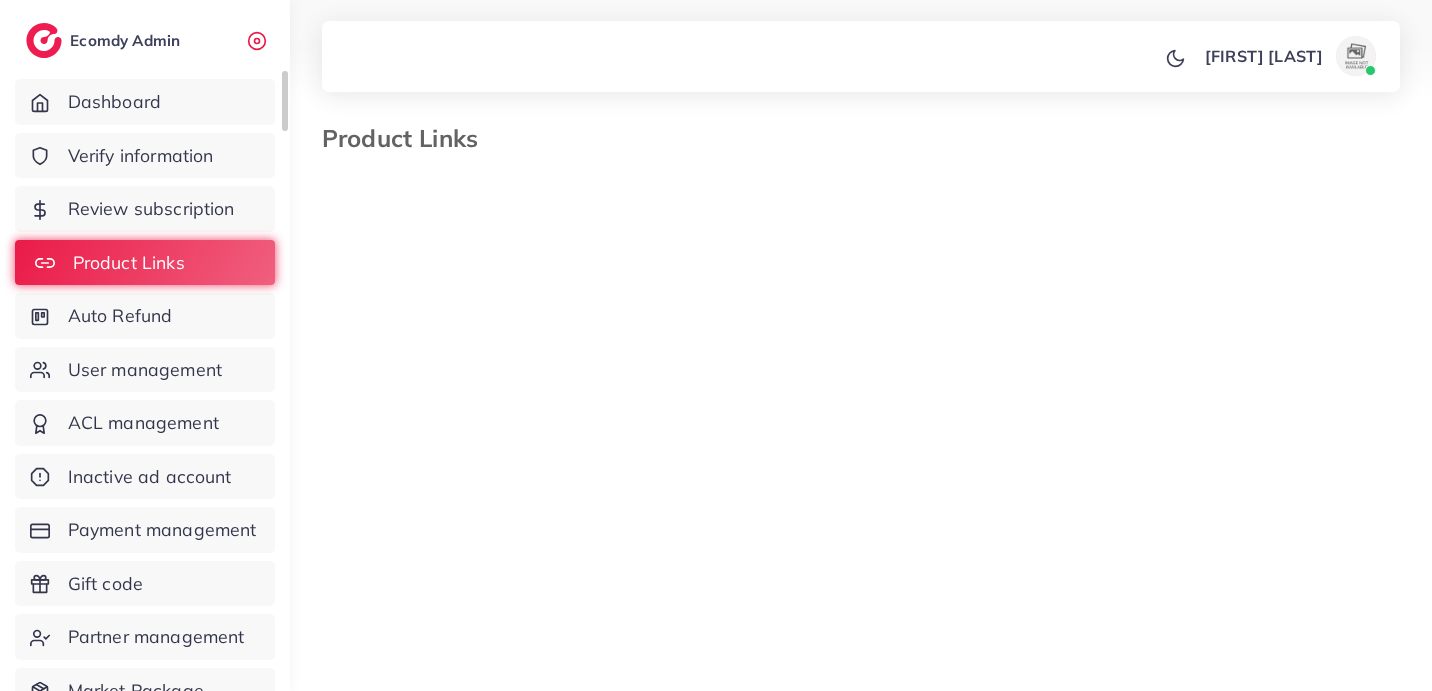 select on "*********" 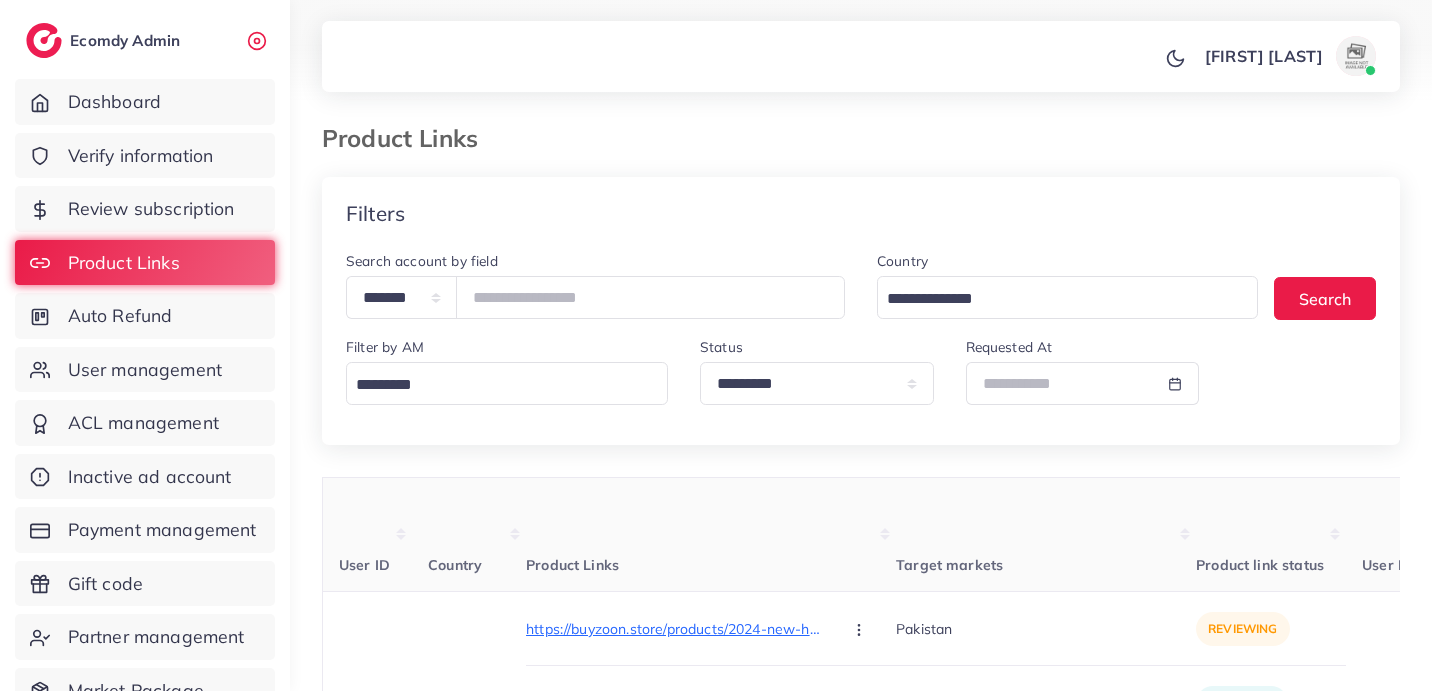 click at bounding box center (502, 385) 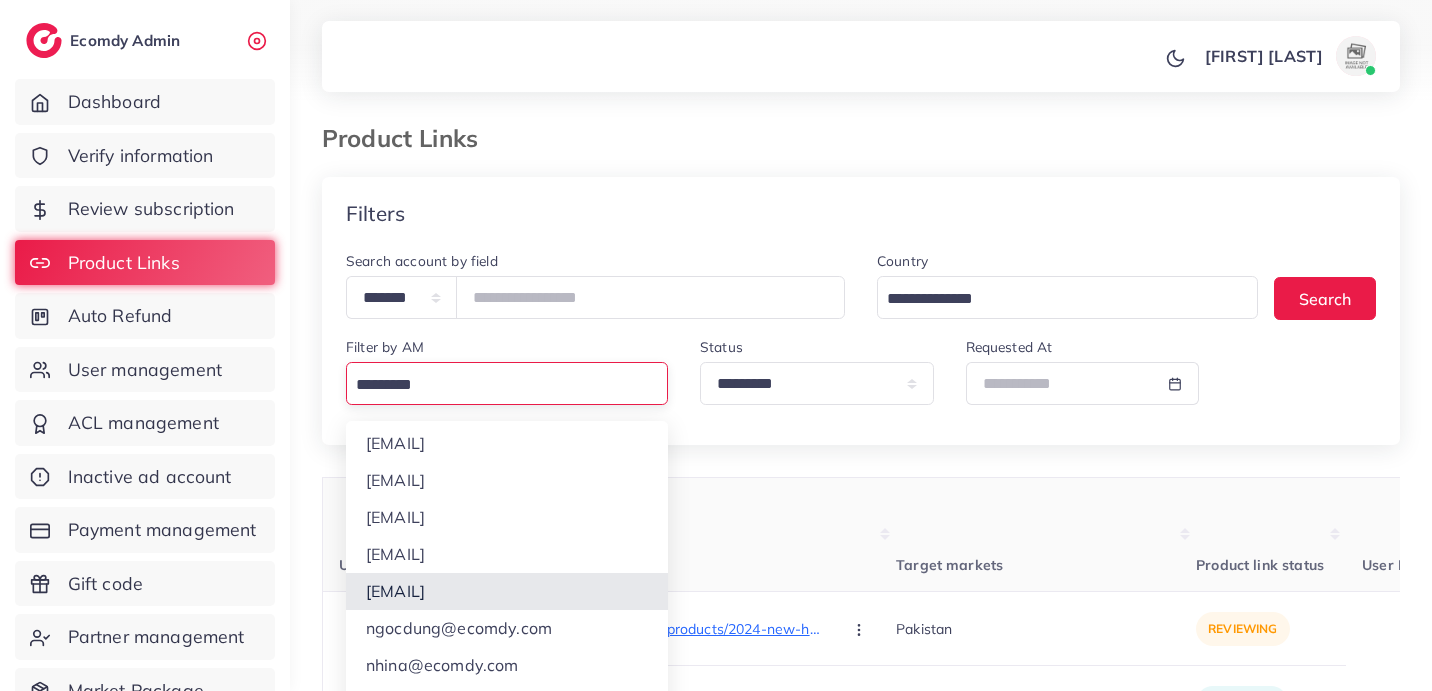 scroll, scrollTop: 401, scrollLeft: 0, axis: vertical 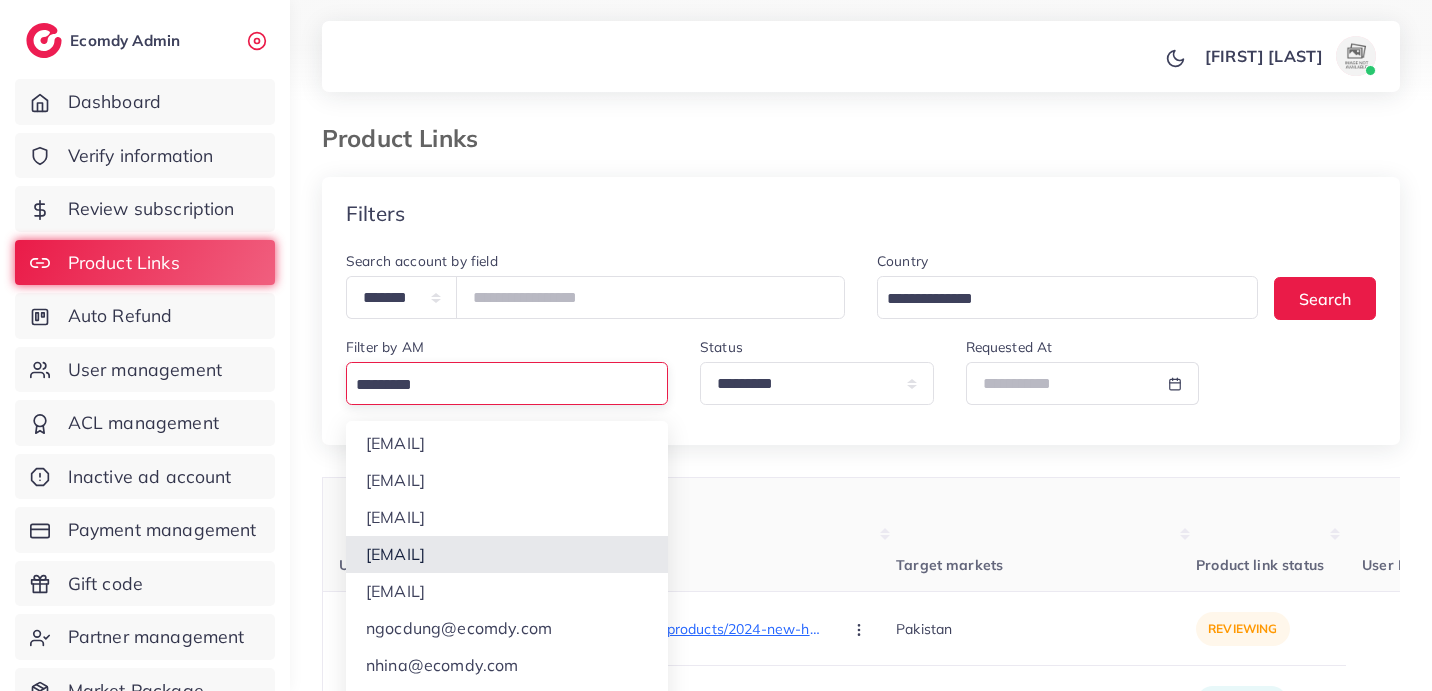 click on "**********" at bounding box center (861, 8086) 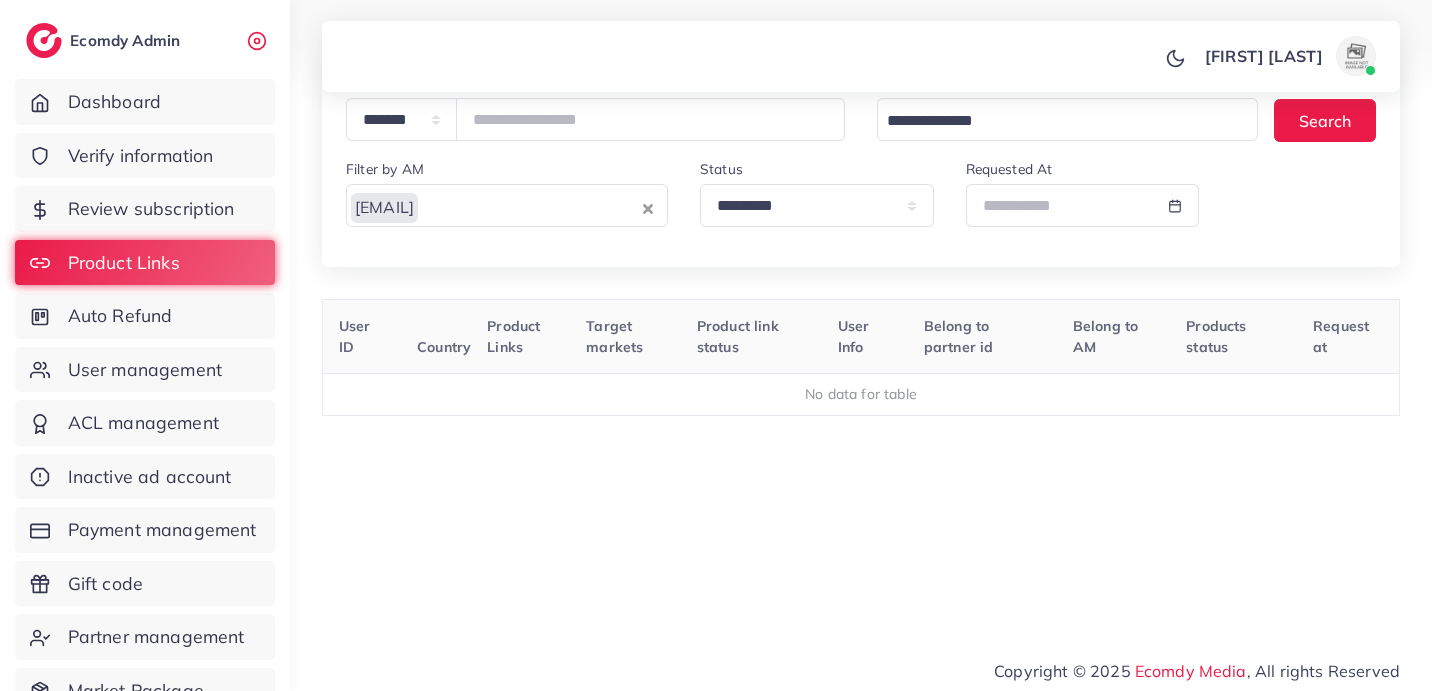 scroll, scrollTop: 183, scrollLeft: 0, axis: vertical 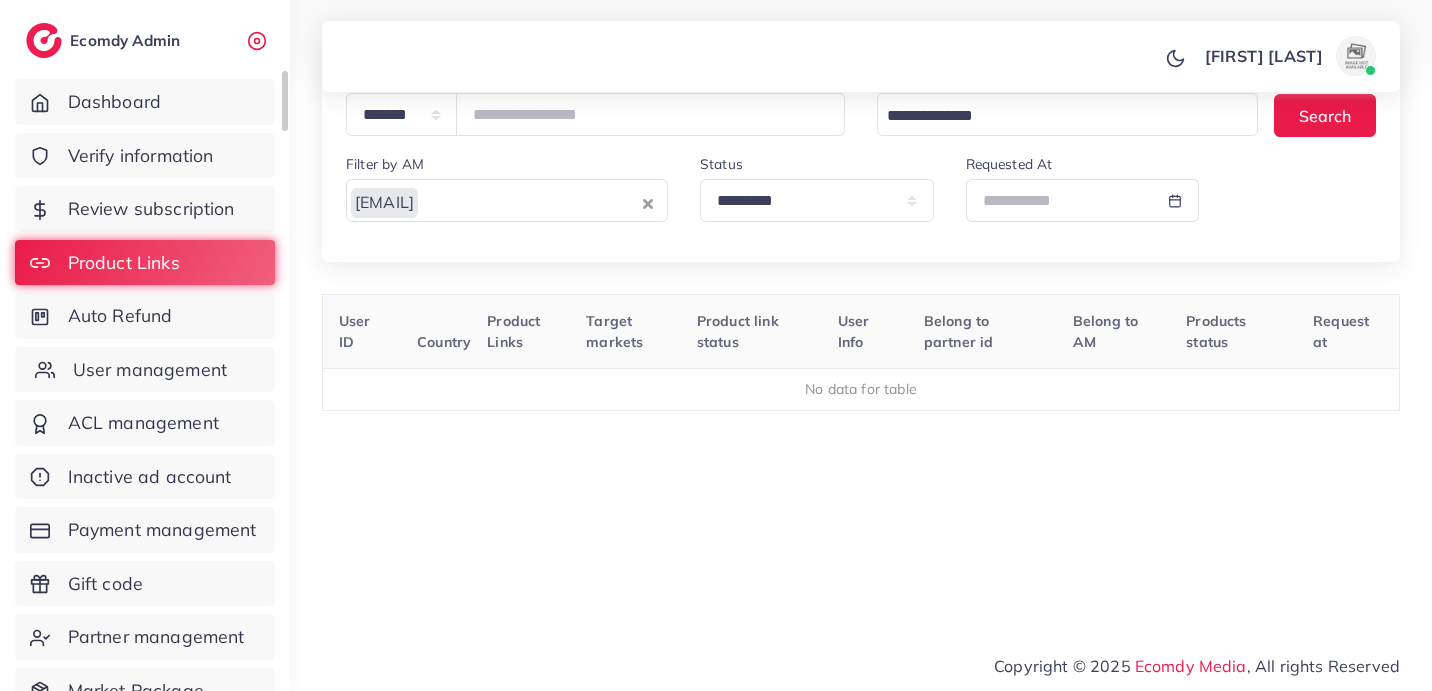 click on "User management" at bounding box center (150, 370) 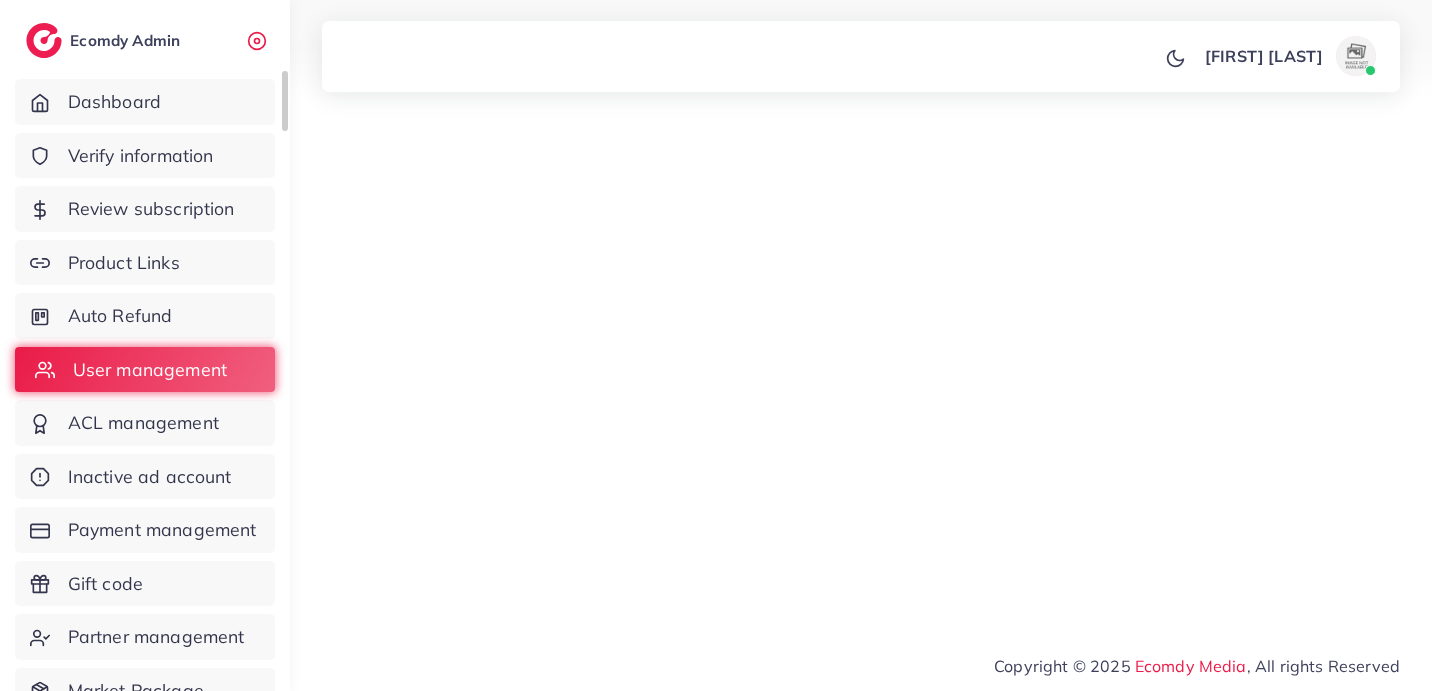 scroll, scrollTop: 0, scrollLeft: 0, axis: both 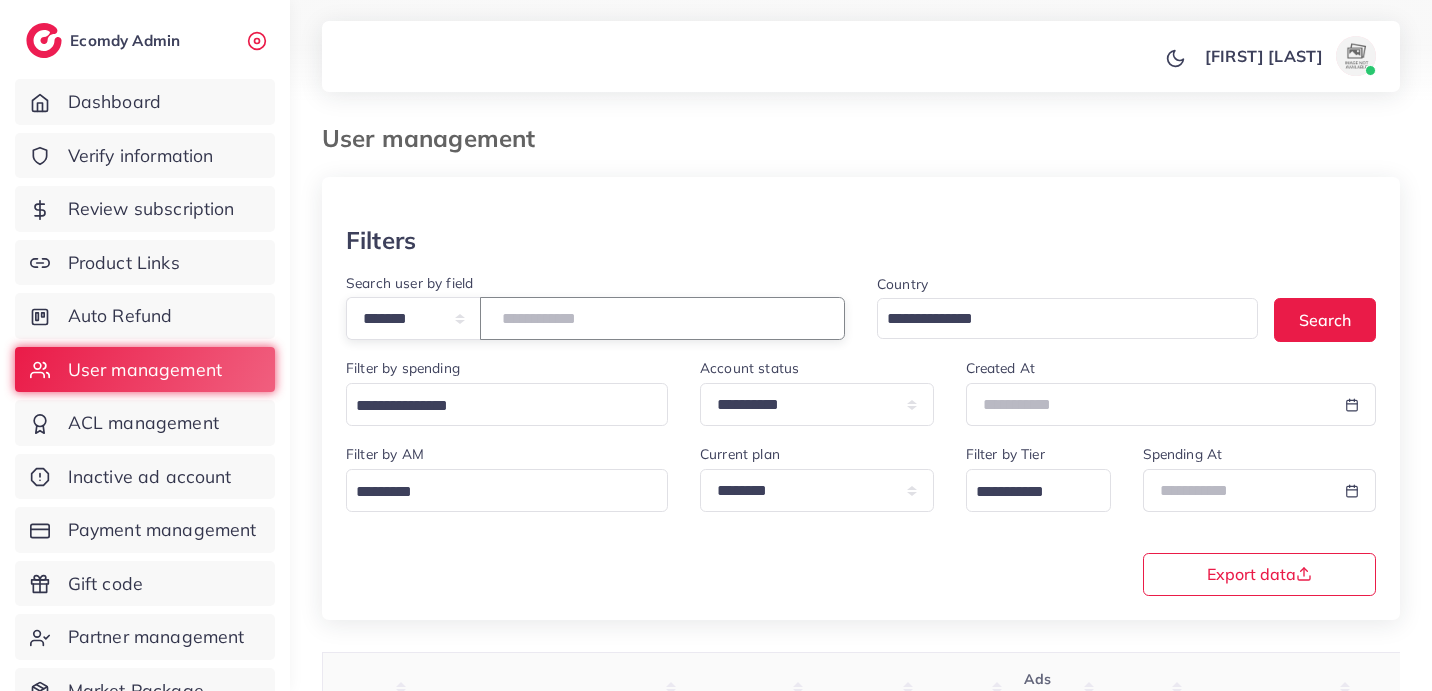 click at bounding box center (662, 318) 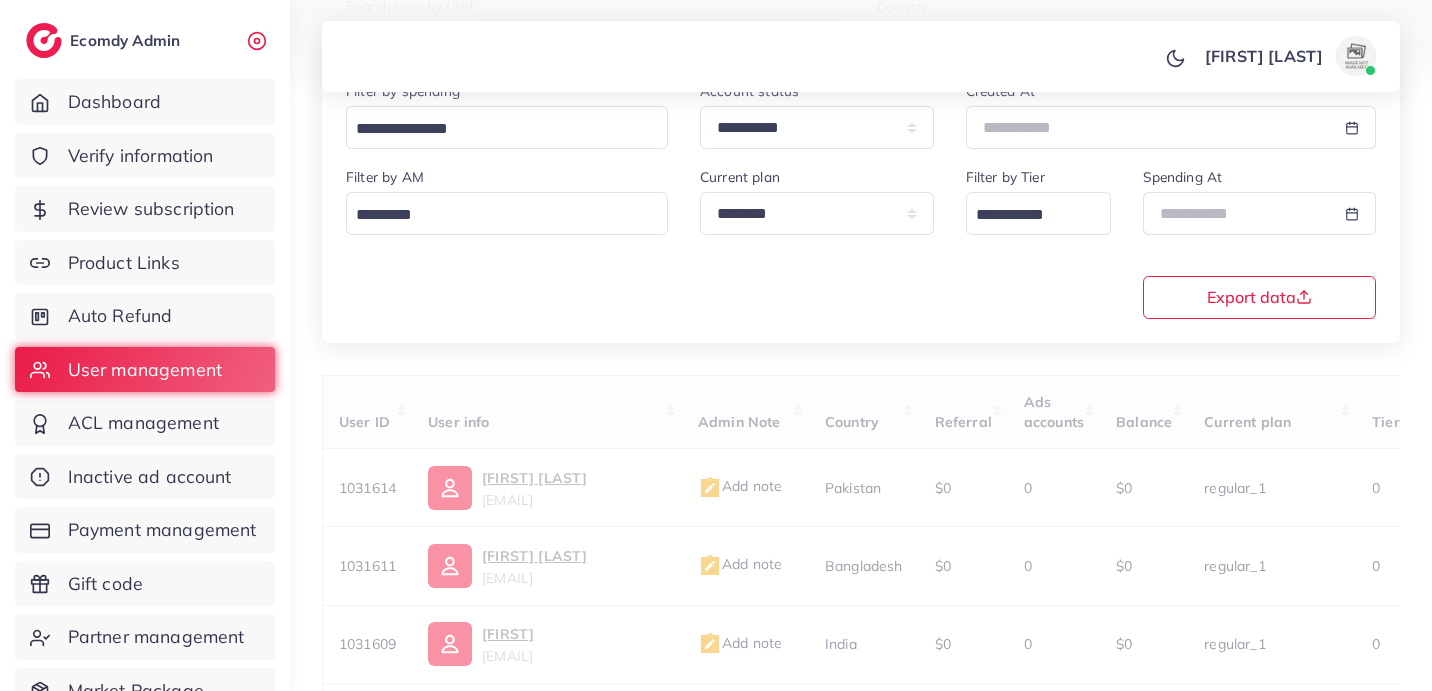 scroll, scrollTop: 316, scrollLeft: 0, axis: vertical 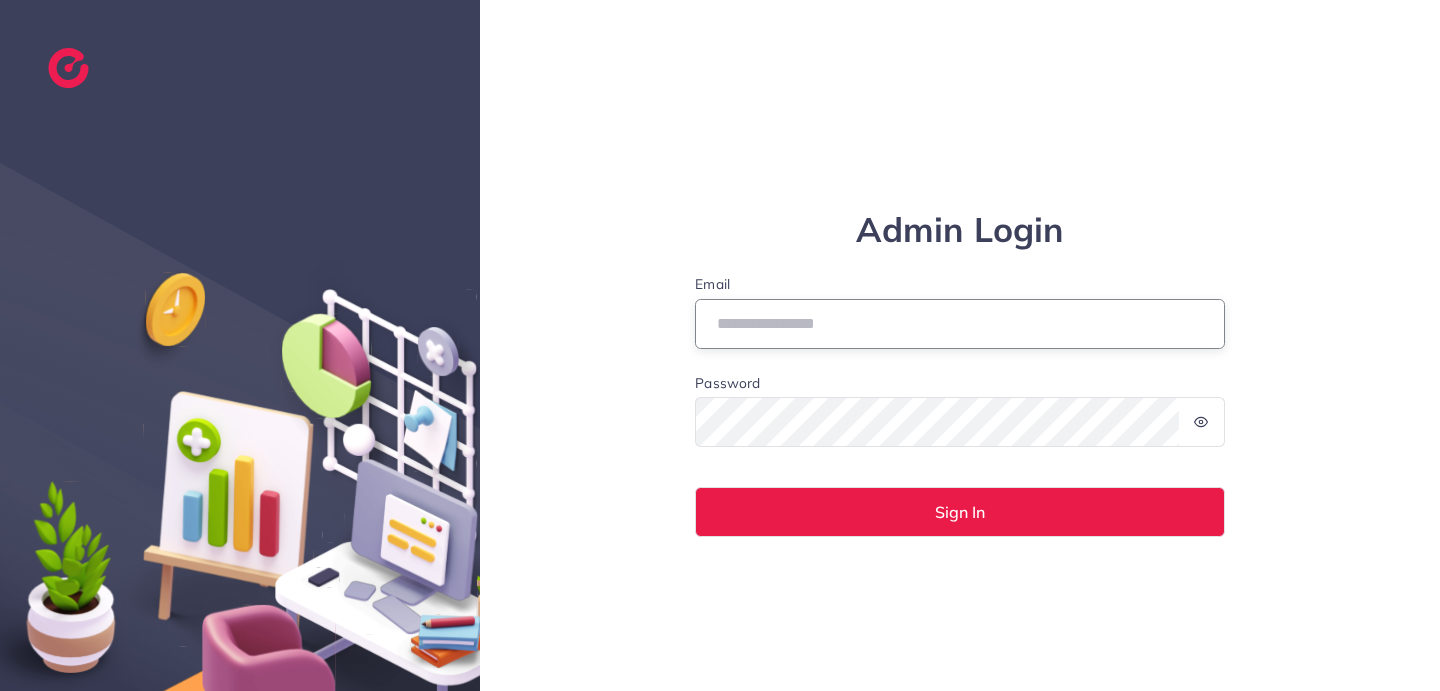 click on "Email" at bounding box center [960, 324] 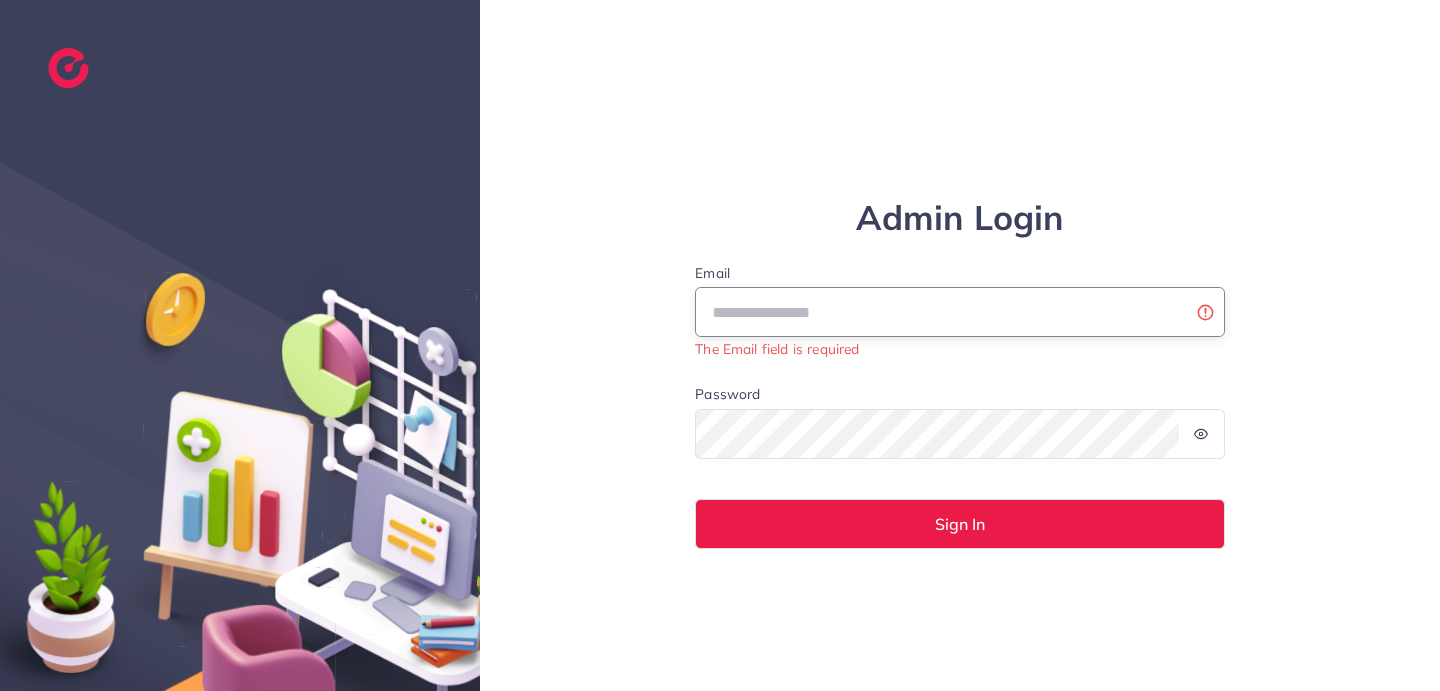 type on "**********" 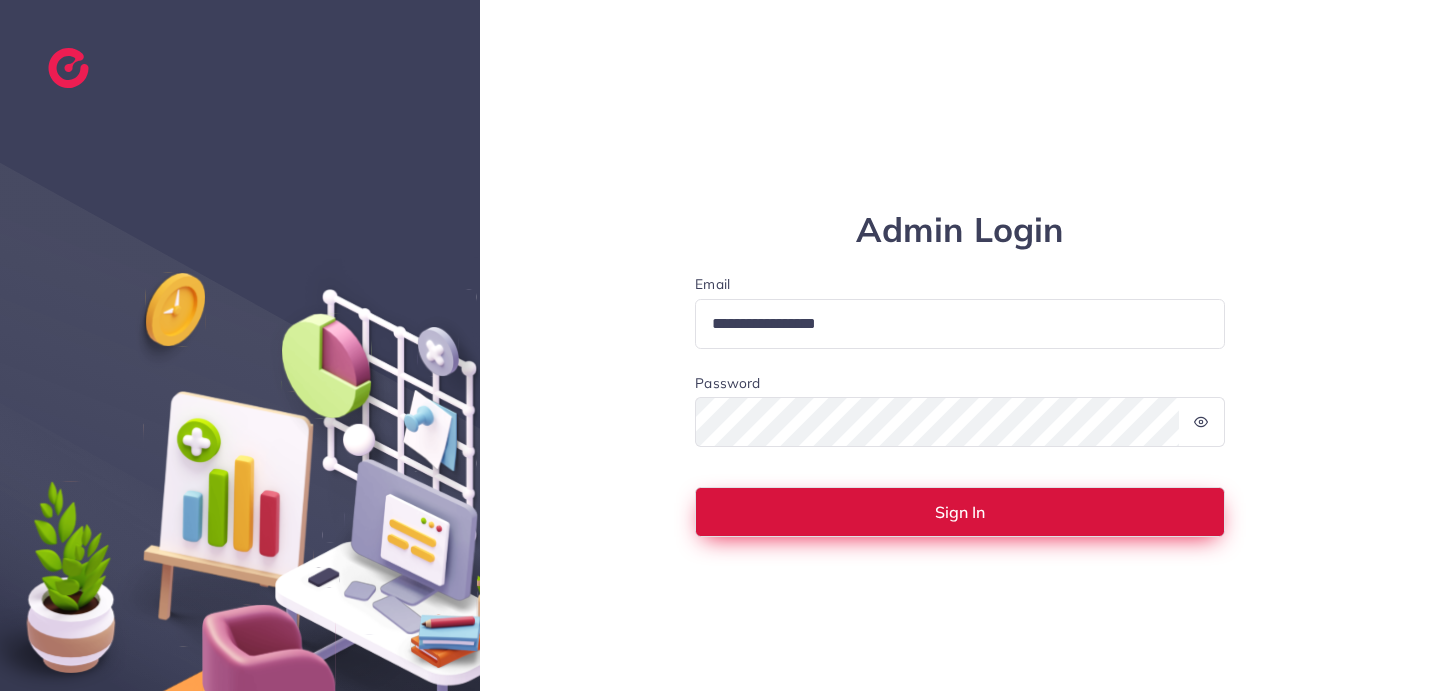 click on "Sign In" at bounding box center (960, 512) 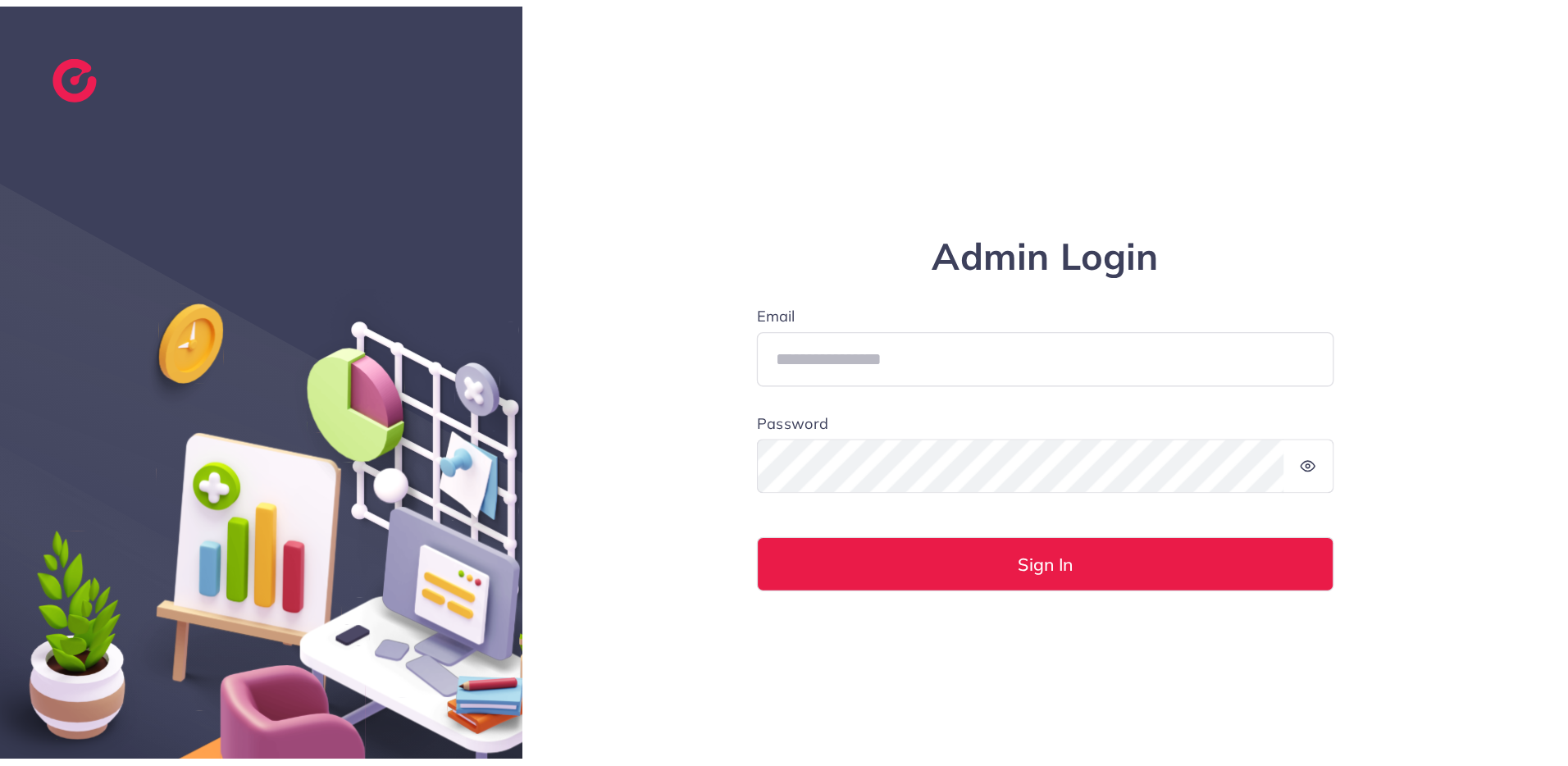 scroll, scrollTop: 0, scrollLeft: 0, axis: both 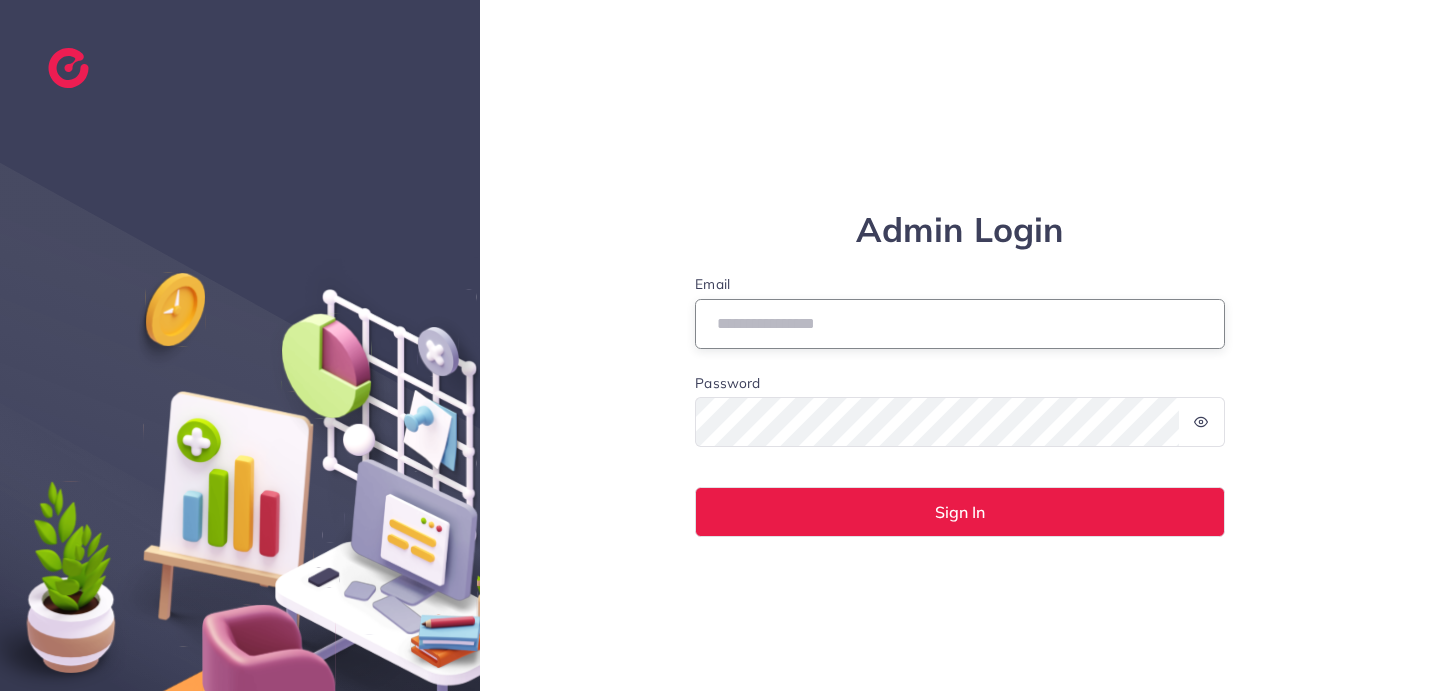 click on "Email" at bounding box center (960, 324) 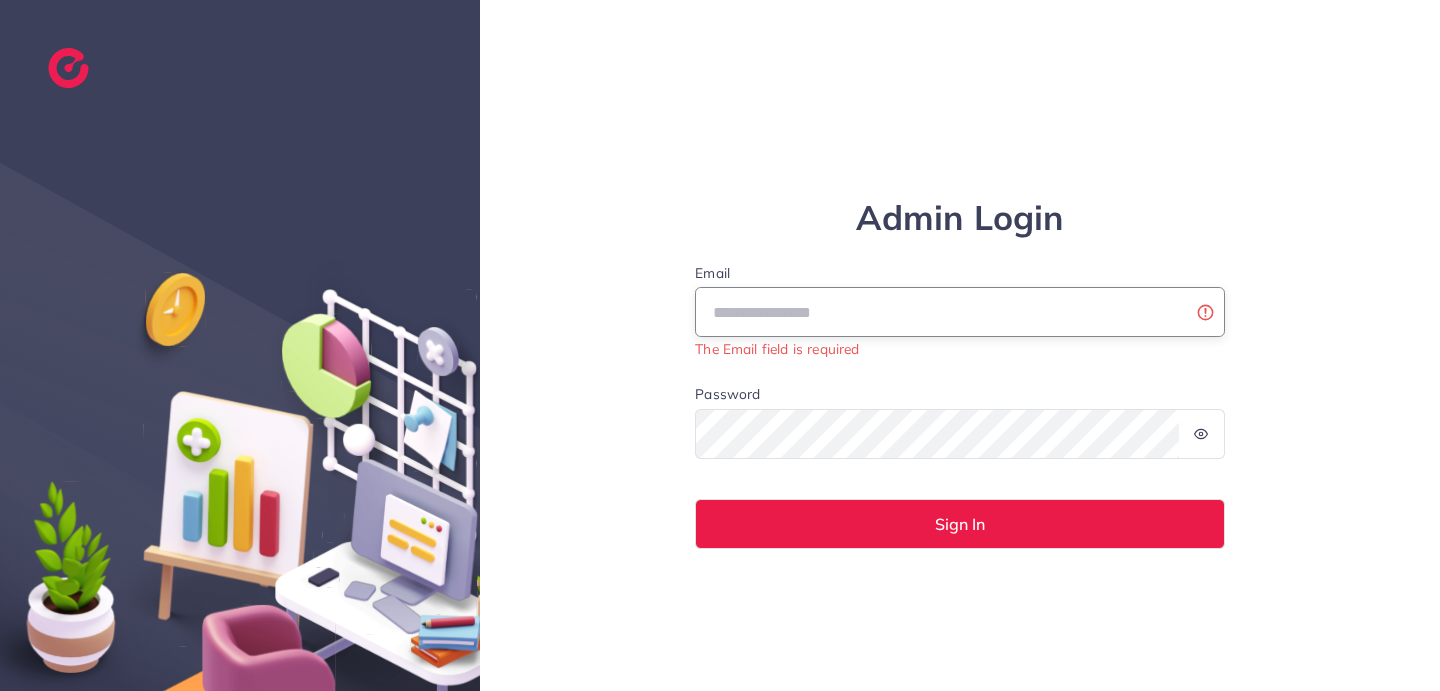 type on "**********" 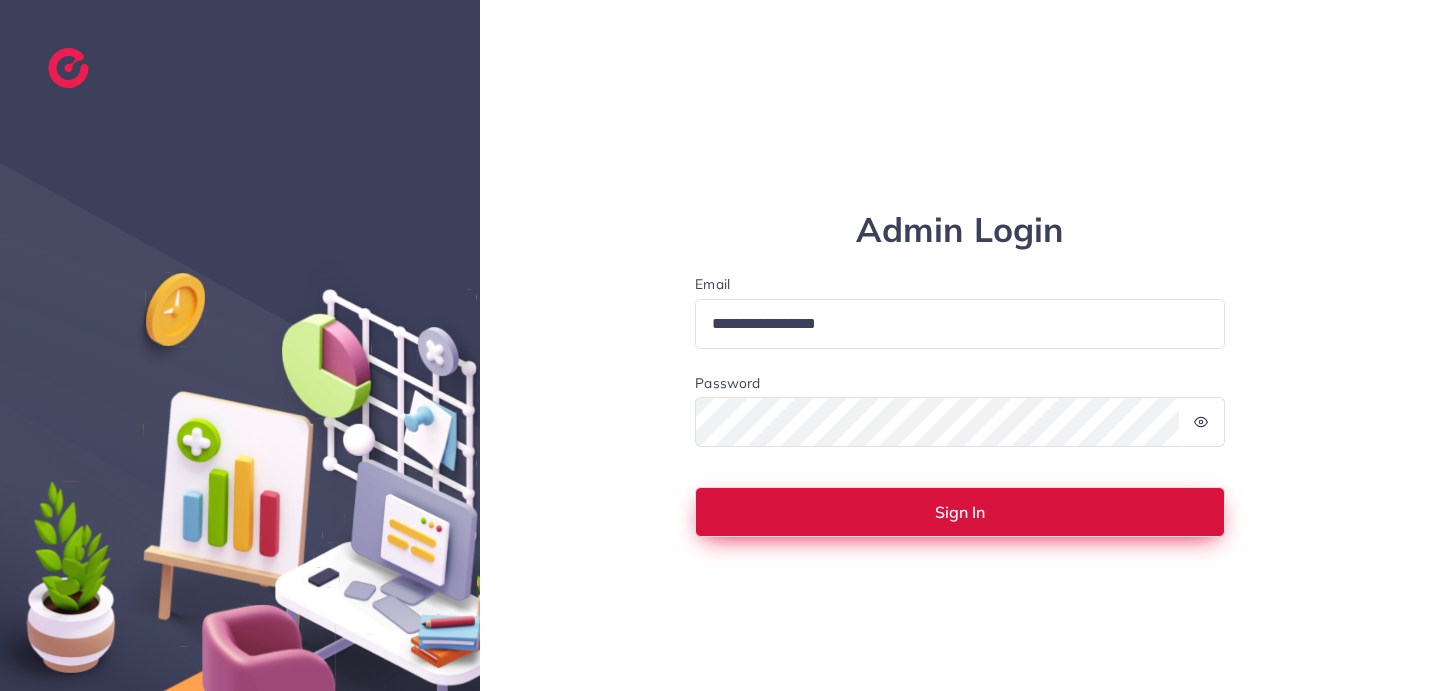 click on "Sign In" at bounding box center (960, 512) 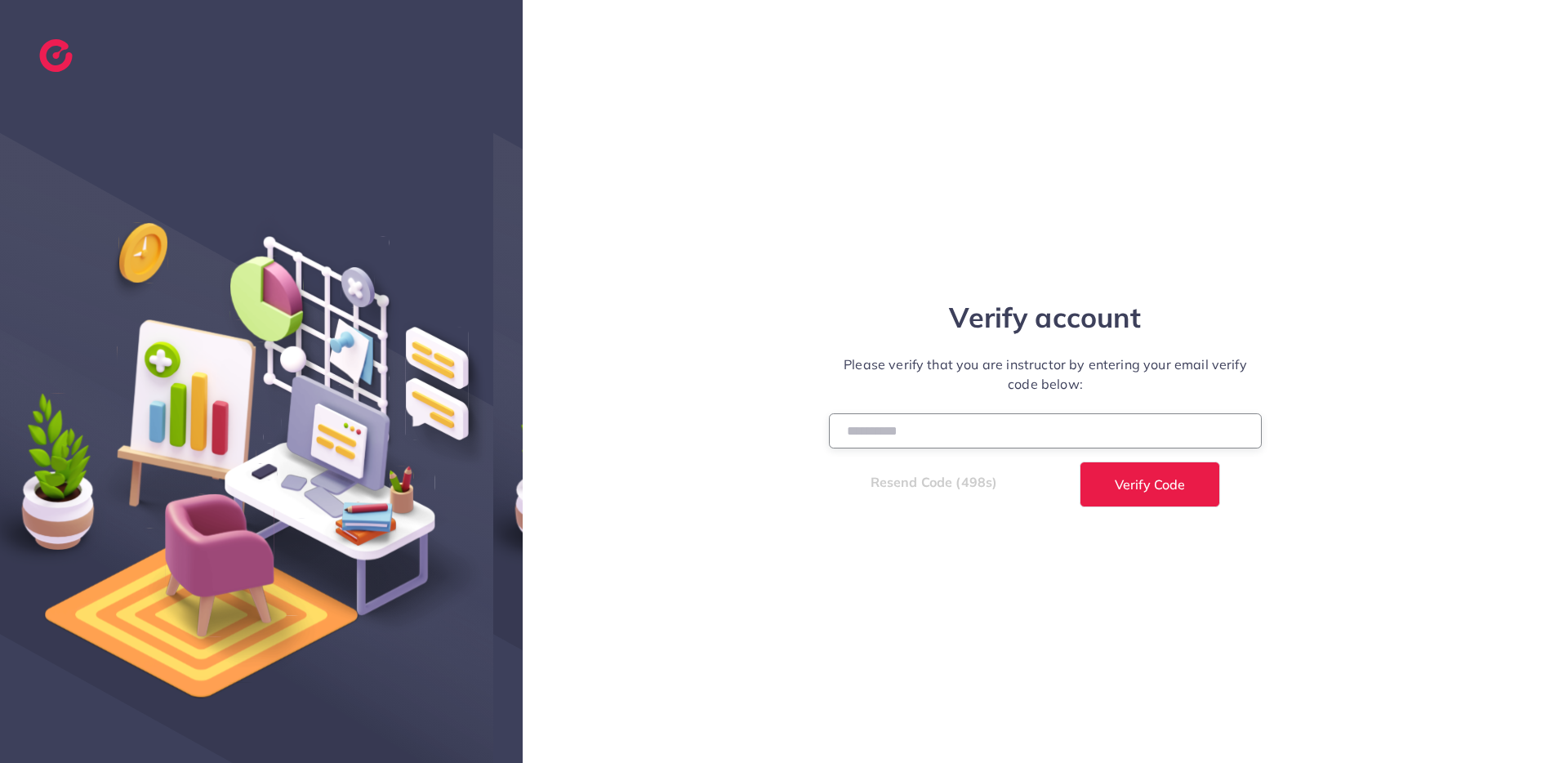 click at bounding box center (1045, 431) 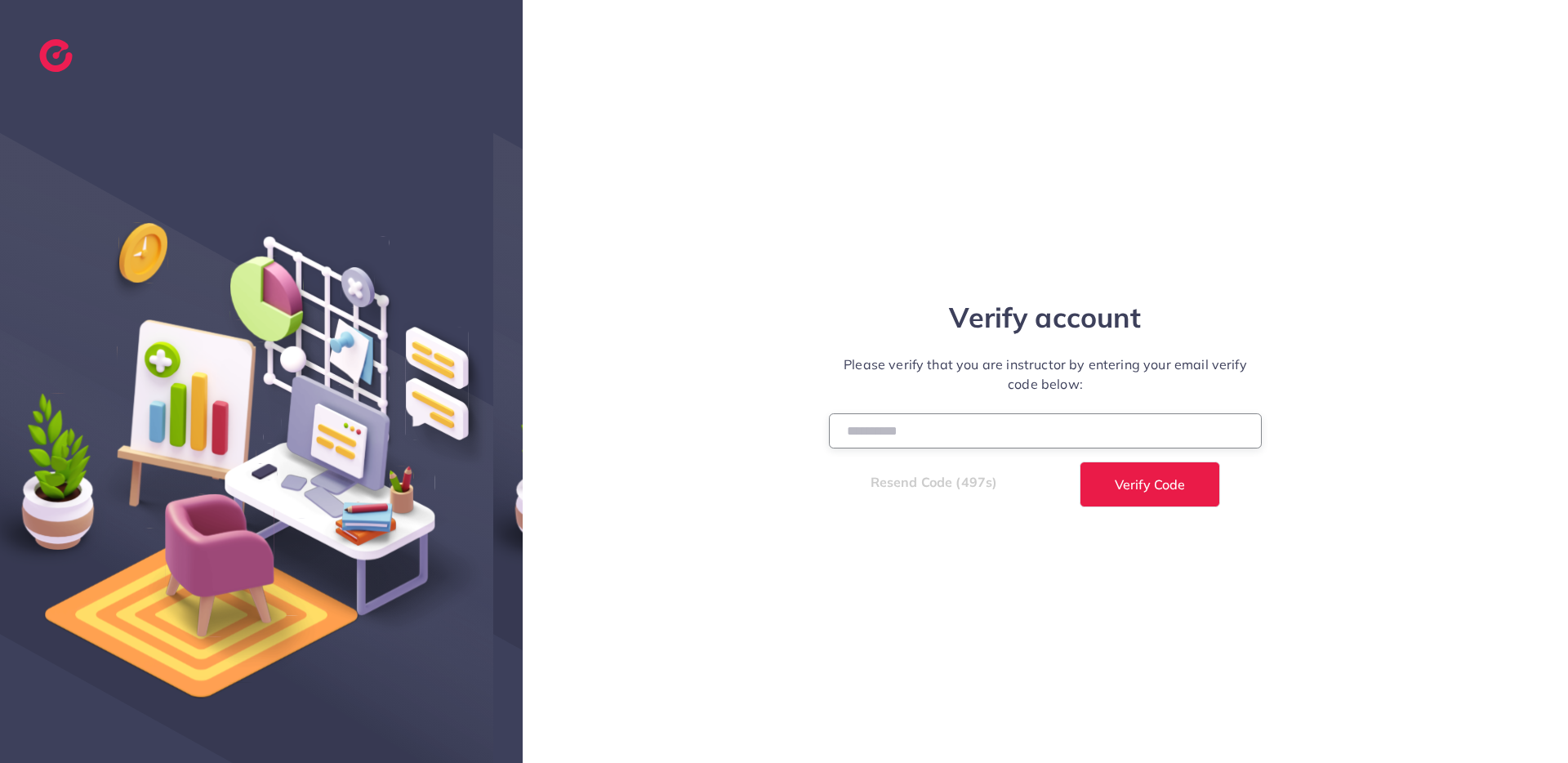 paste on "******" 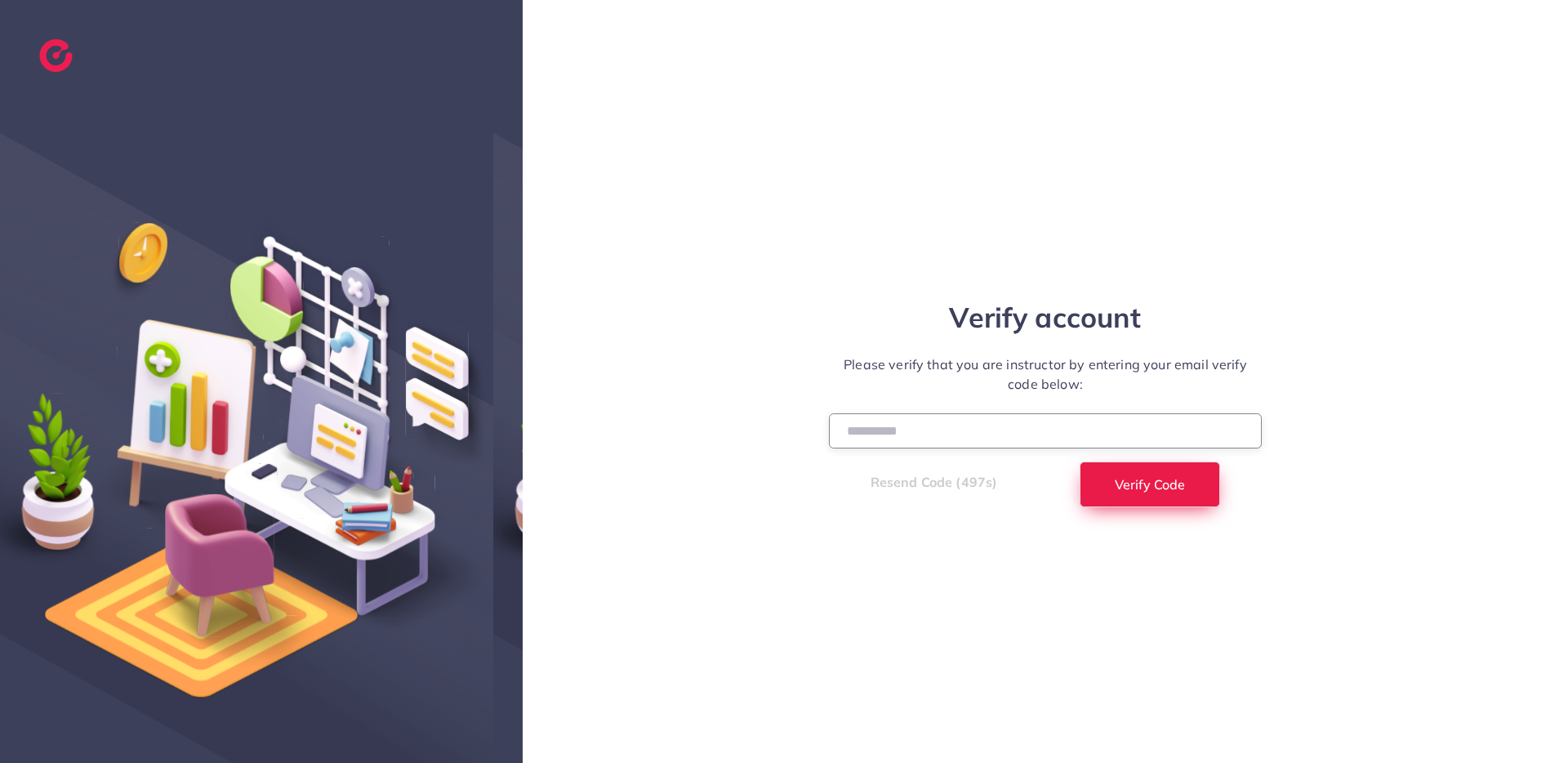 type on "******" 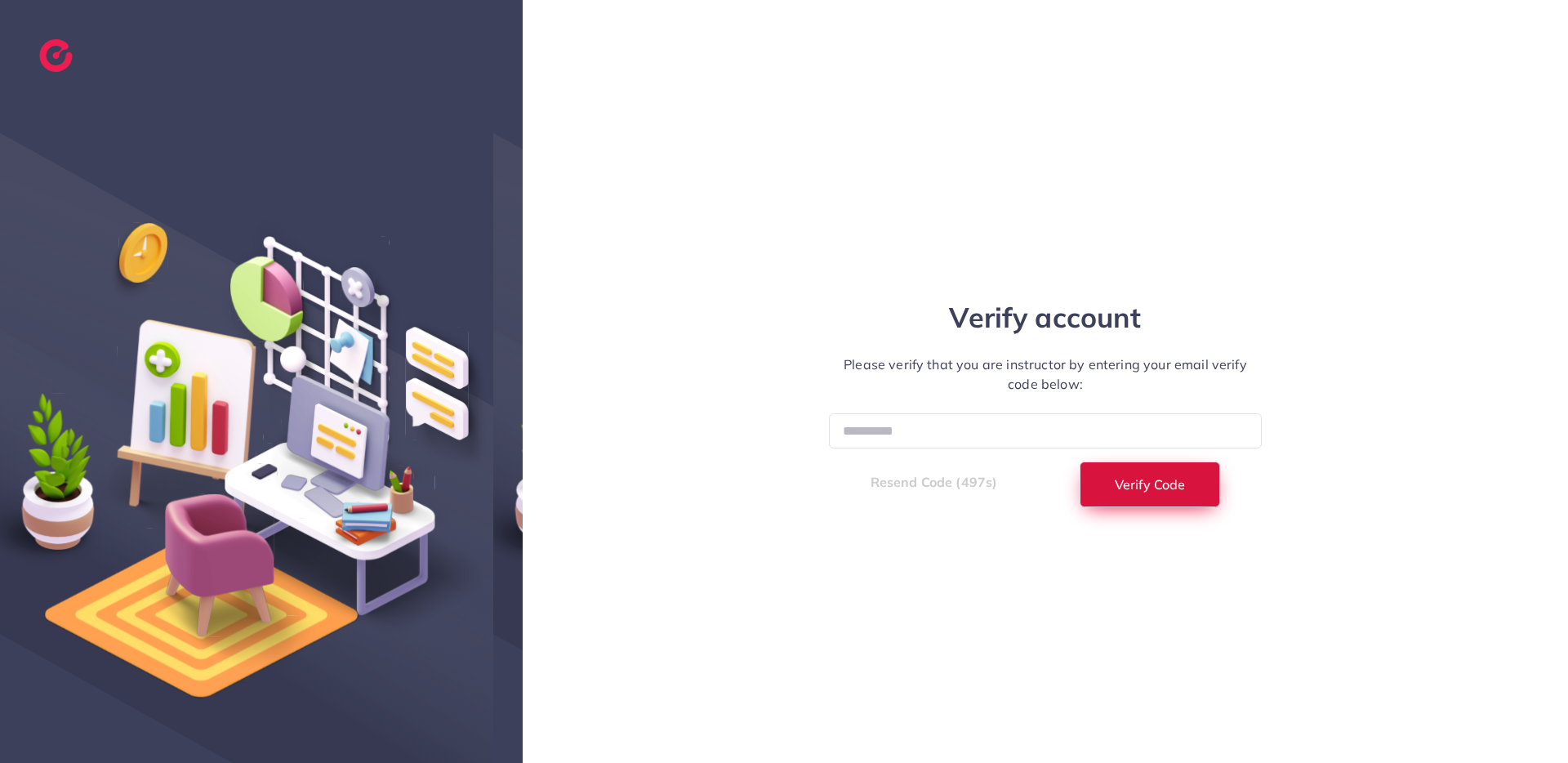 click on "Verify Code" at bounding box center (1150, 484) 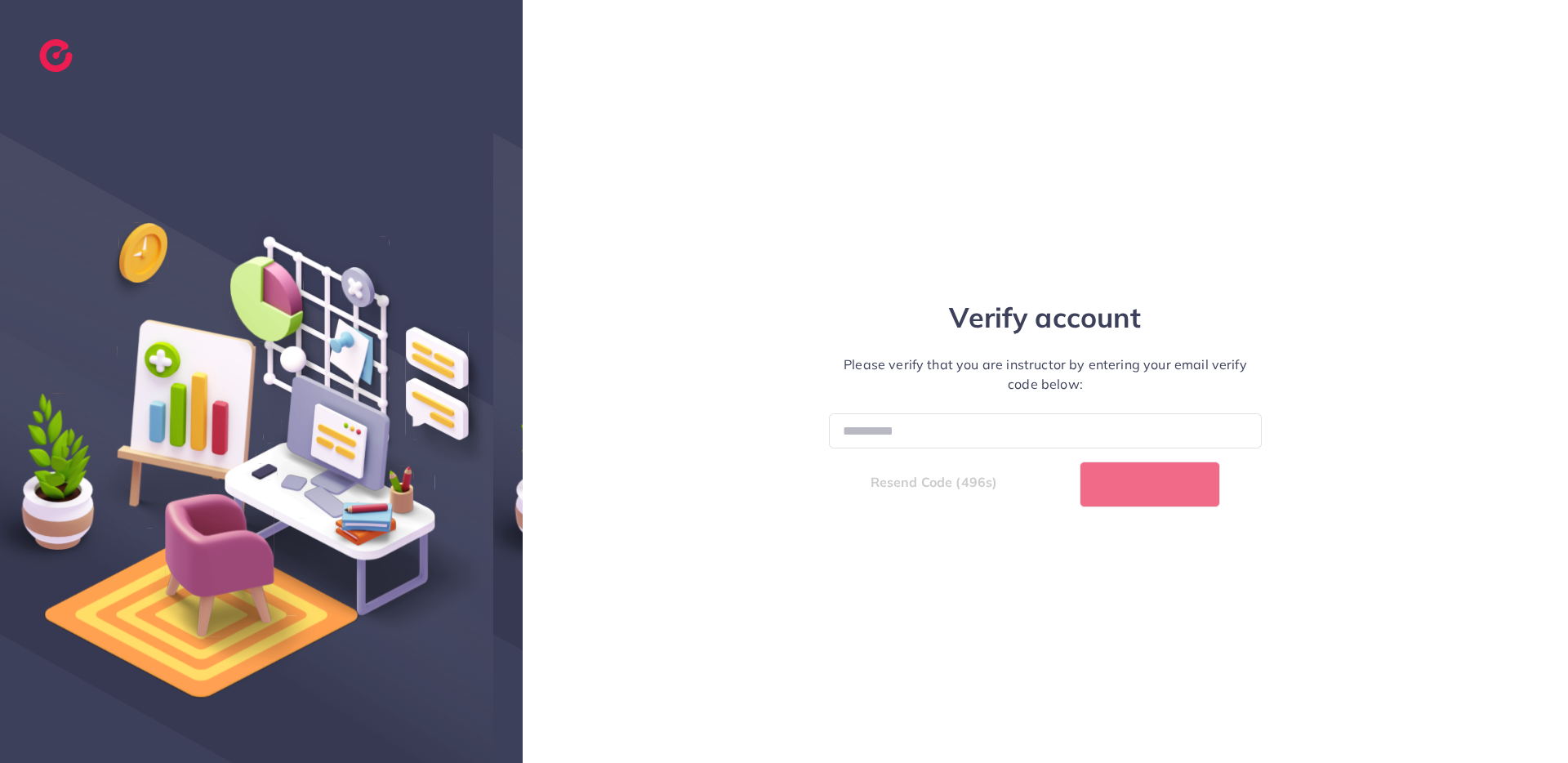 select on "*" 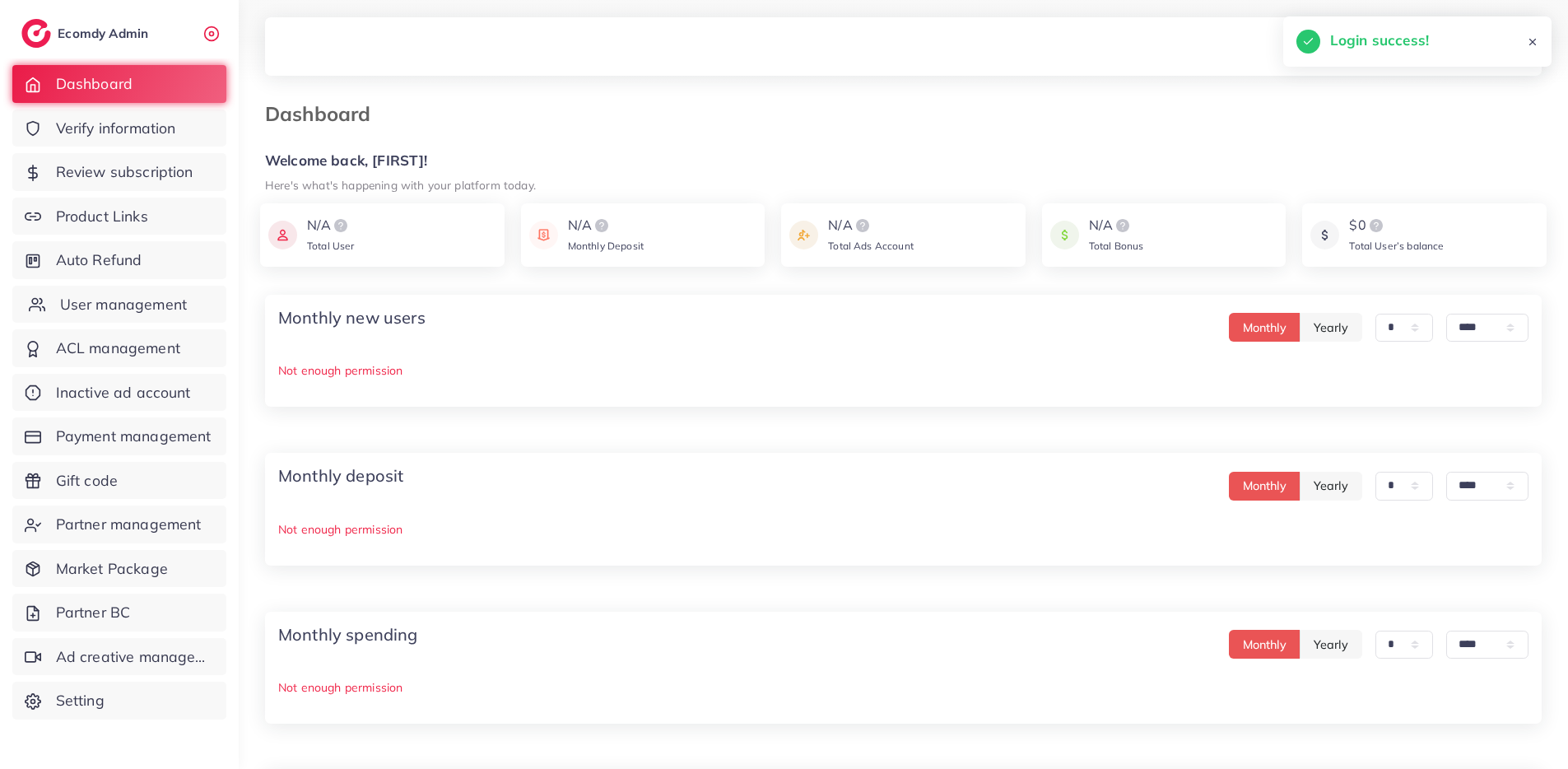 click on "User management" at bounding box center [119, 305] 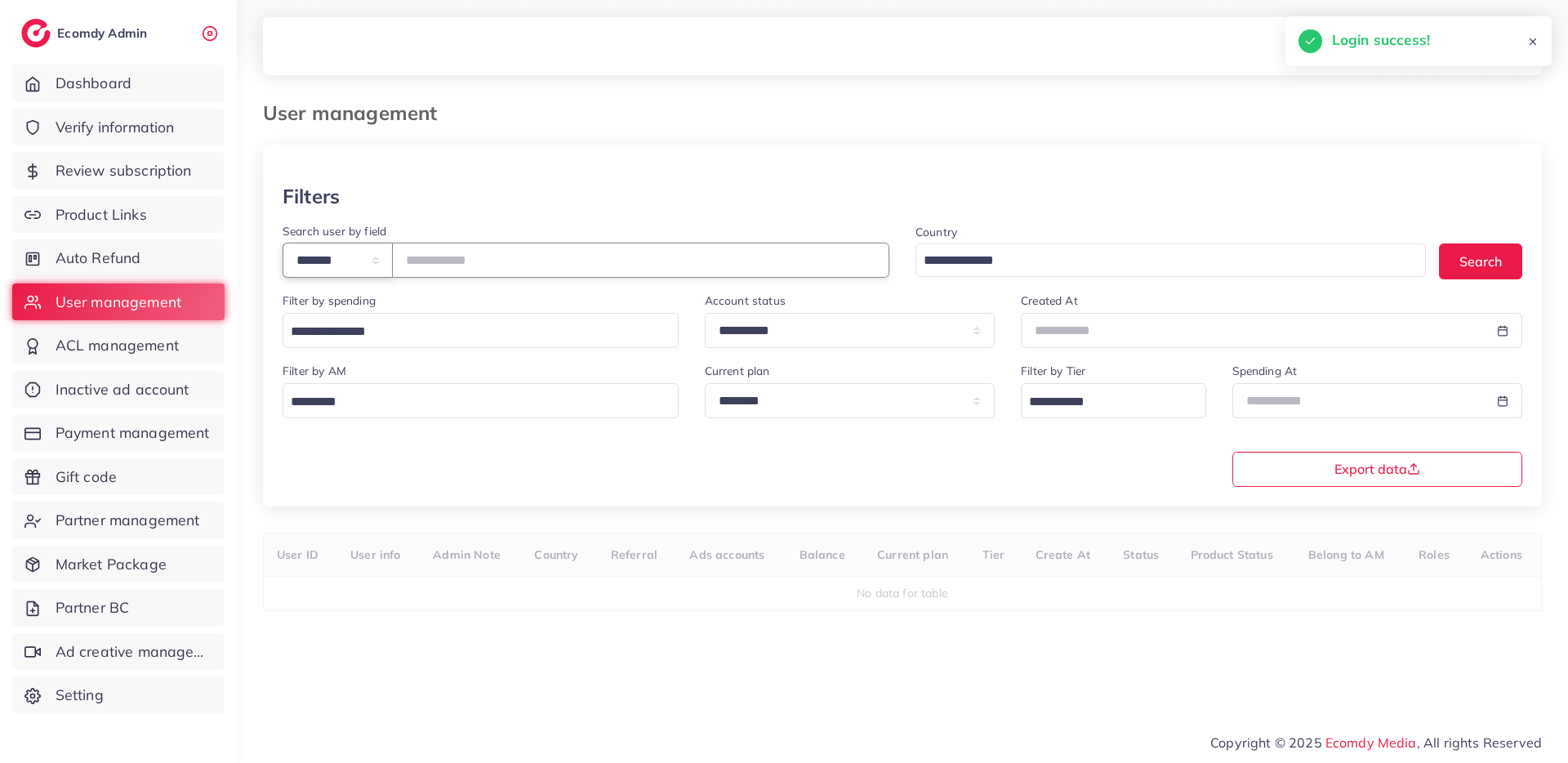 click on "**********" at bounding box center (337, 260) 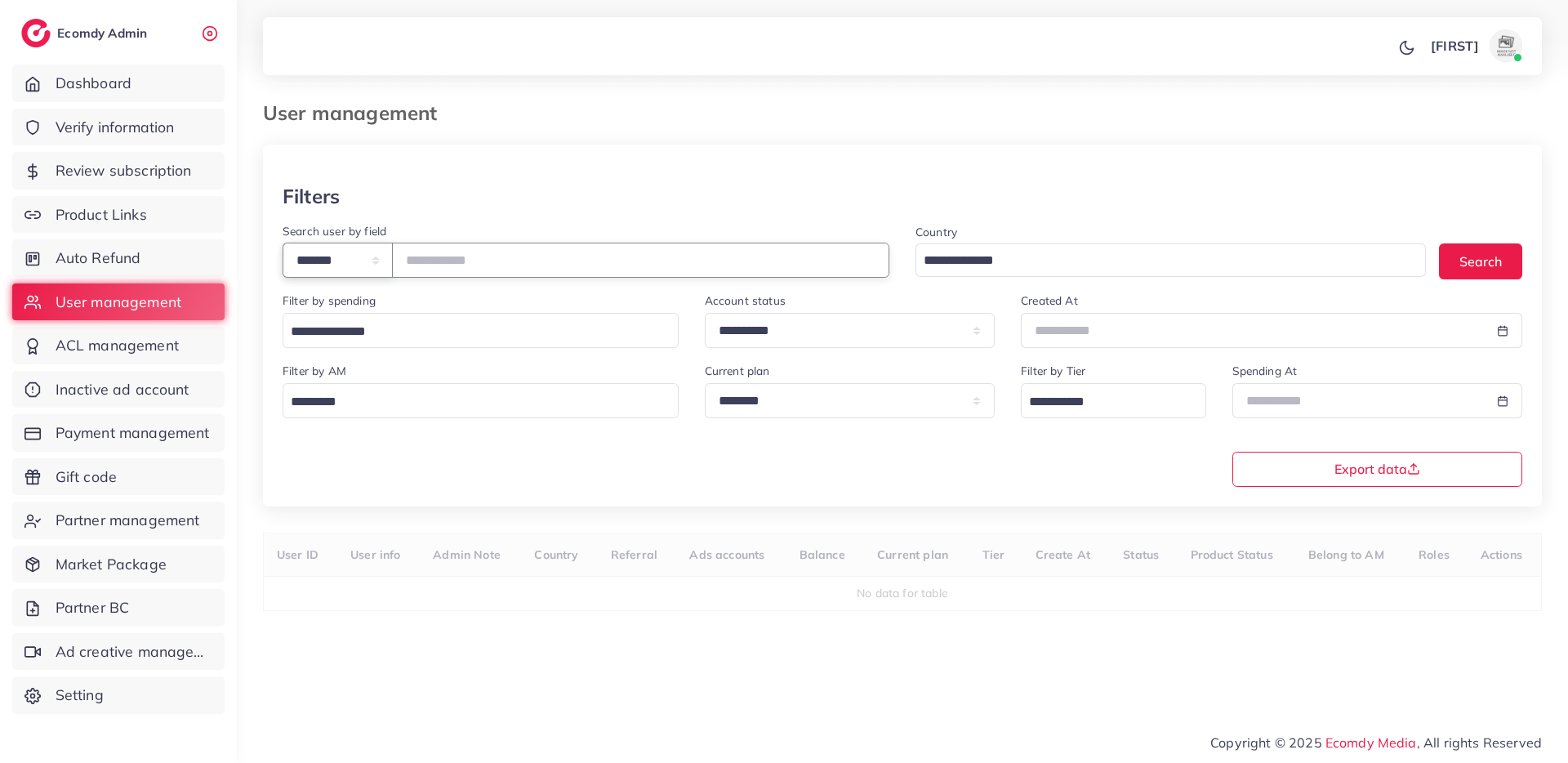 select on "**********" 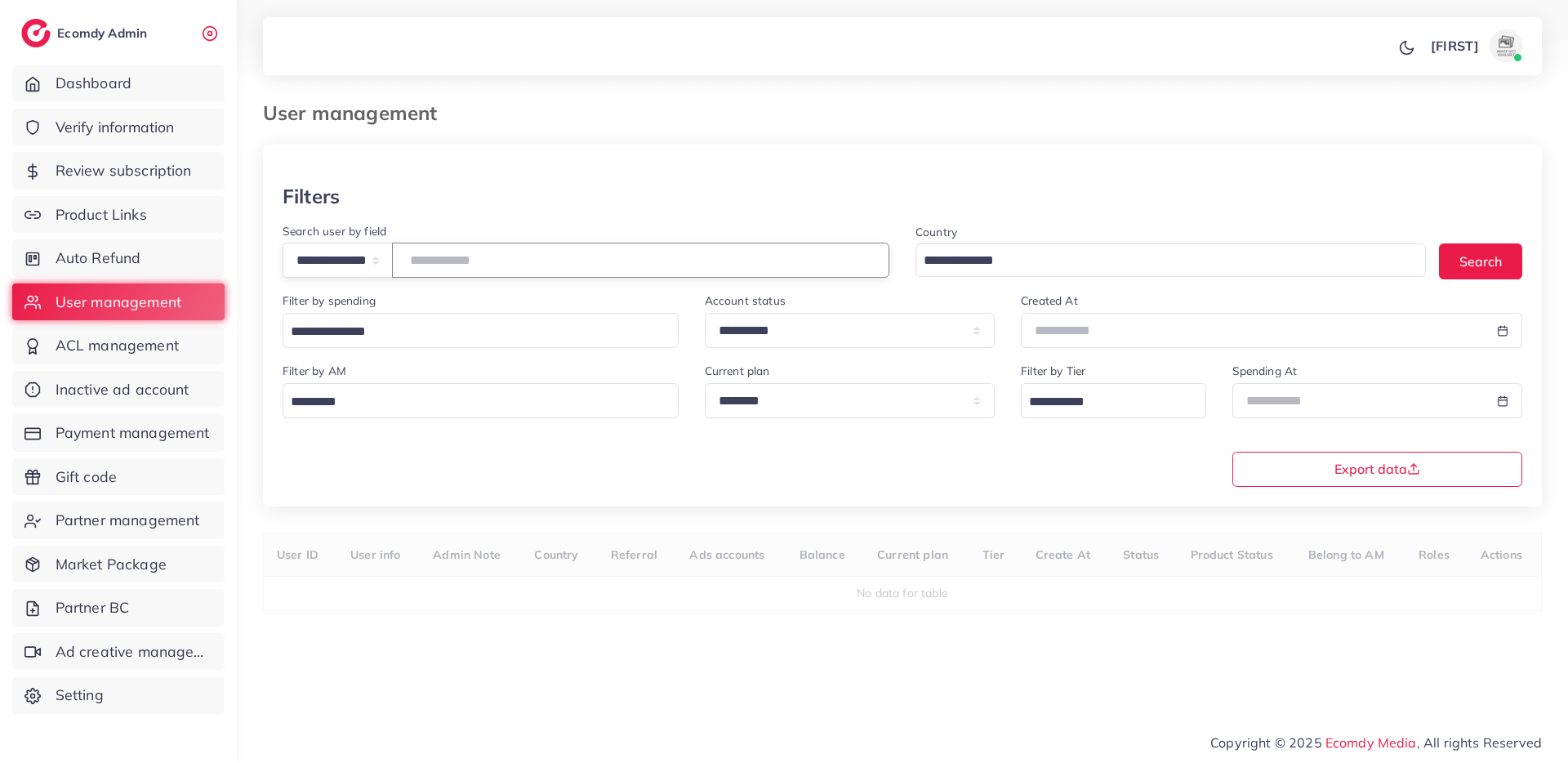 click at bounding box center [640, 260] 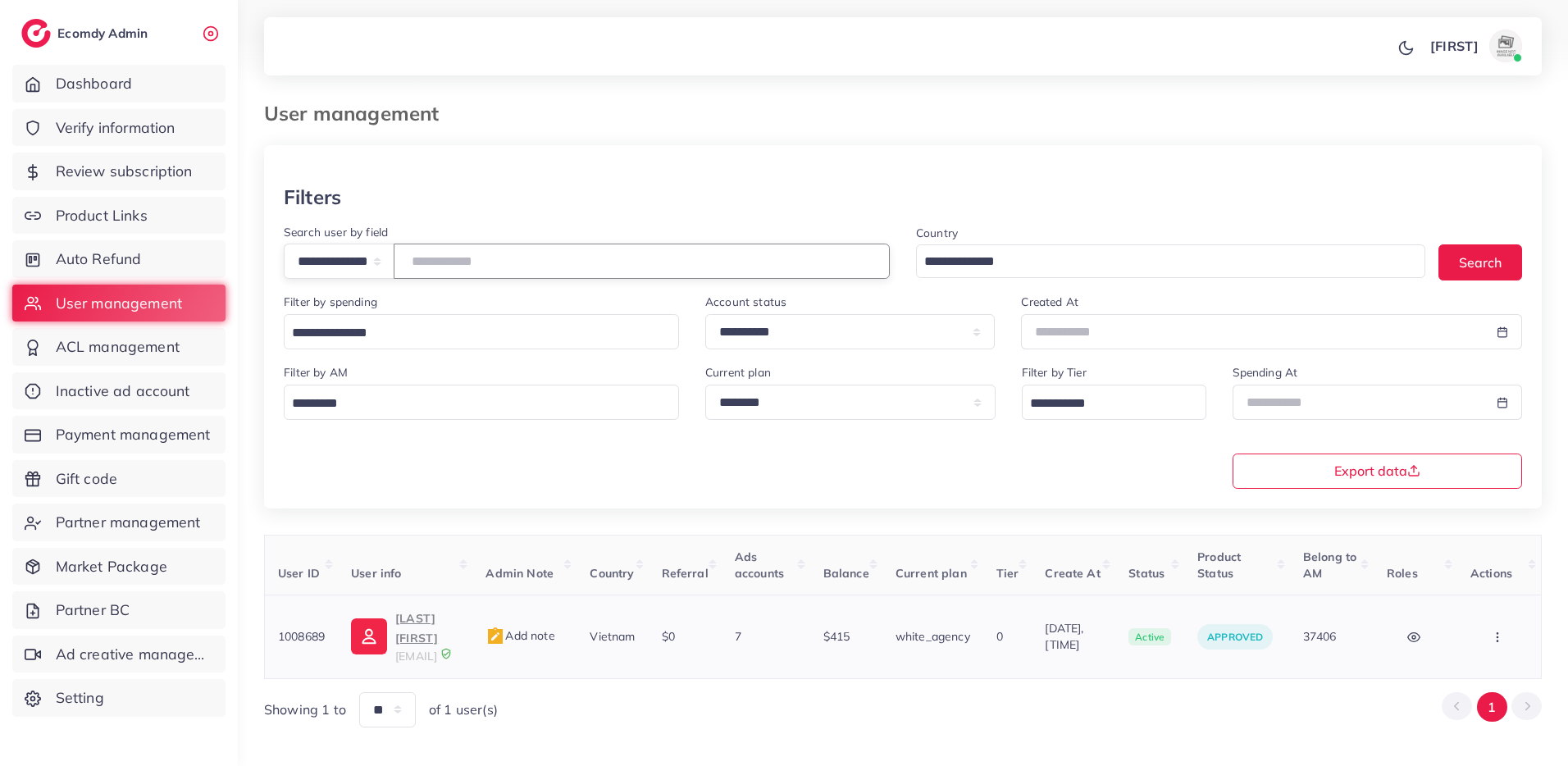 type on "**********" 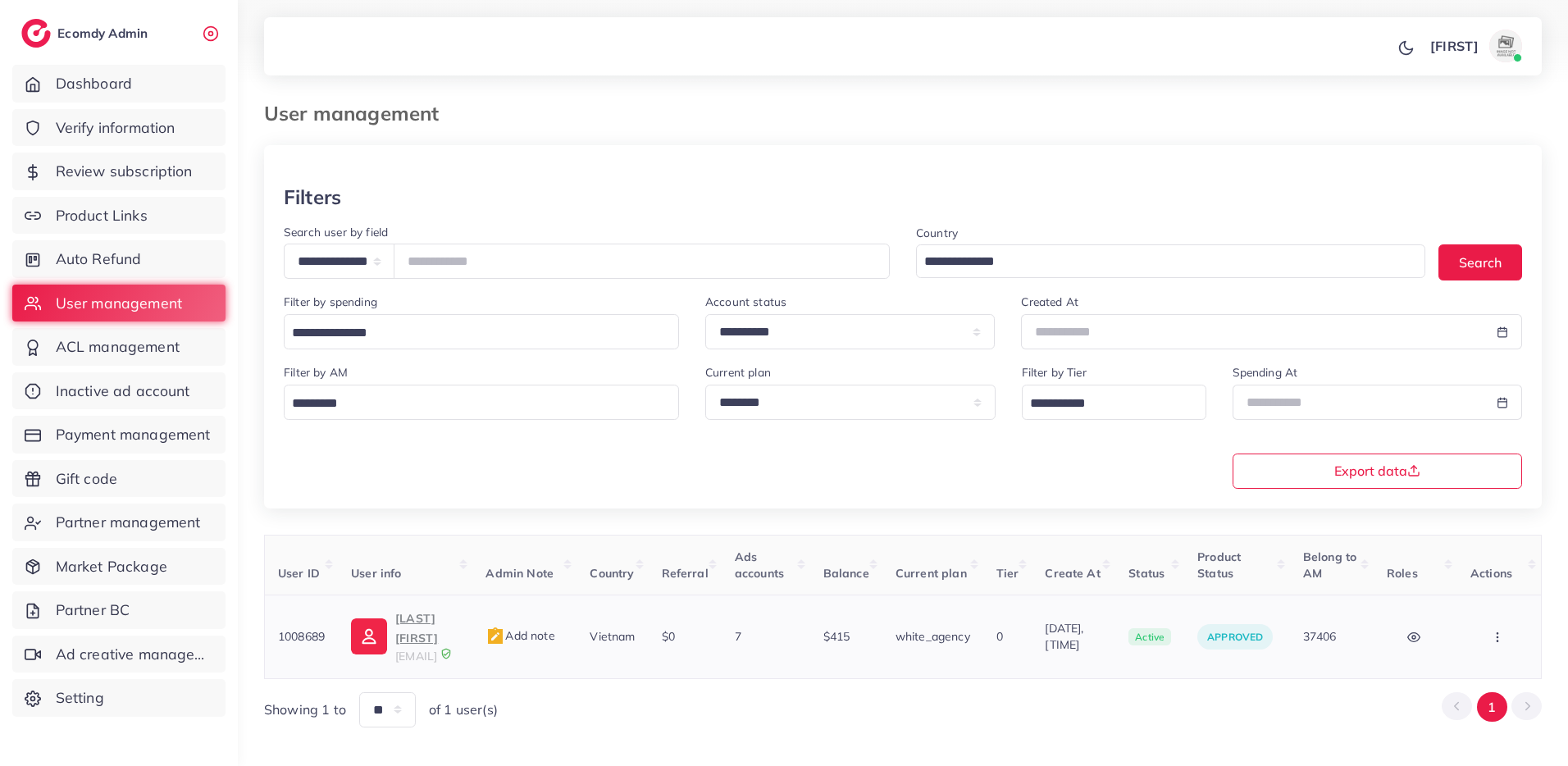 click on "tienngoc.09h51@gmail.com" at bounding box center (416, 656) 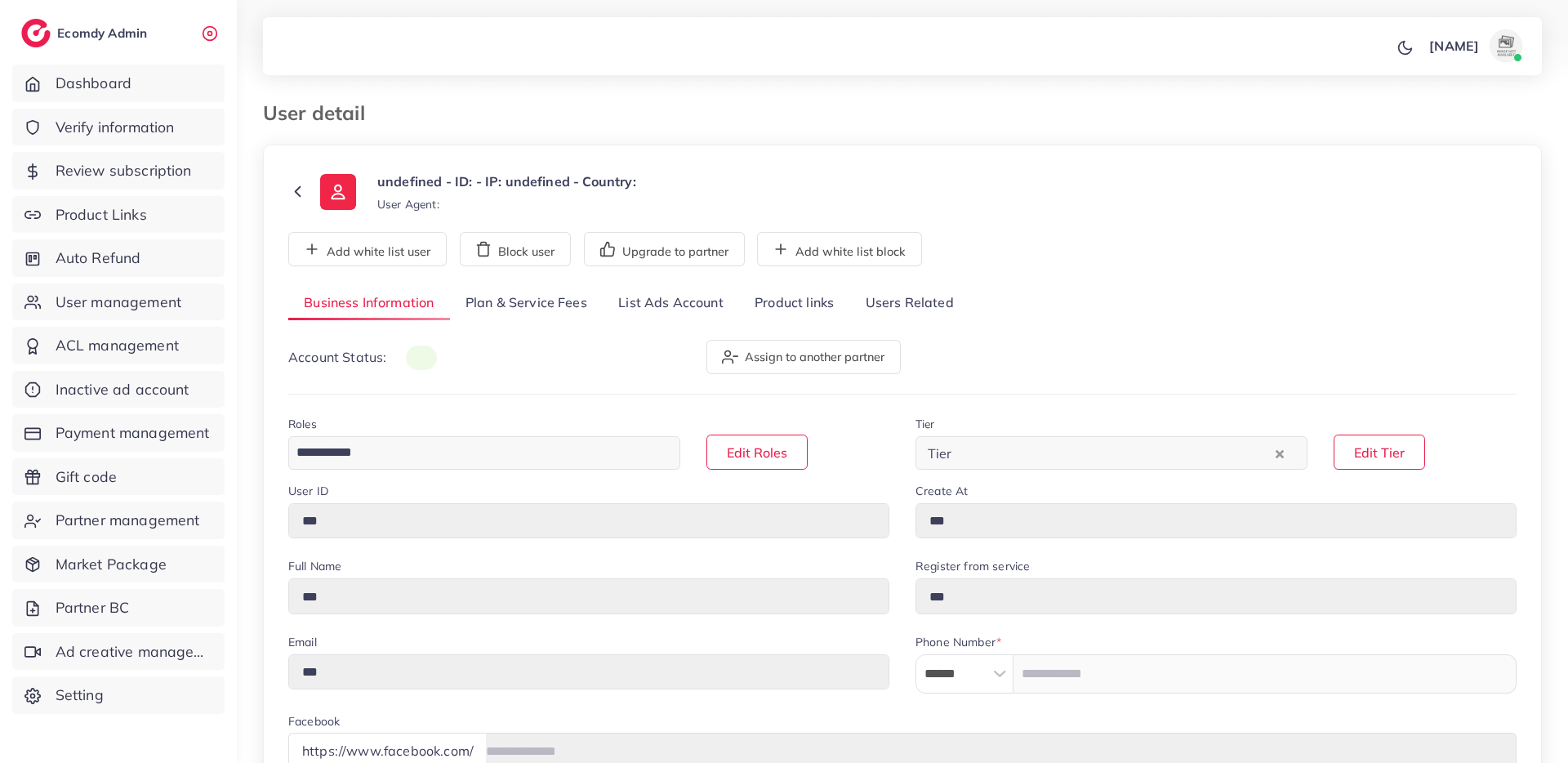 scroll, scrollTop: 0, scrollLeft: 0, axis: both 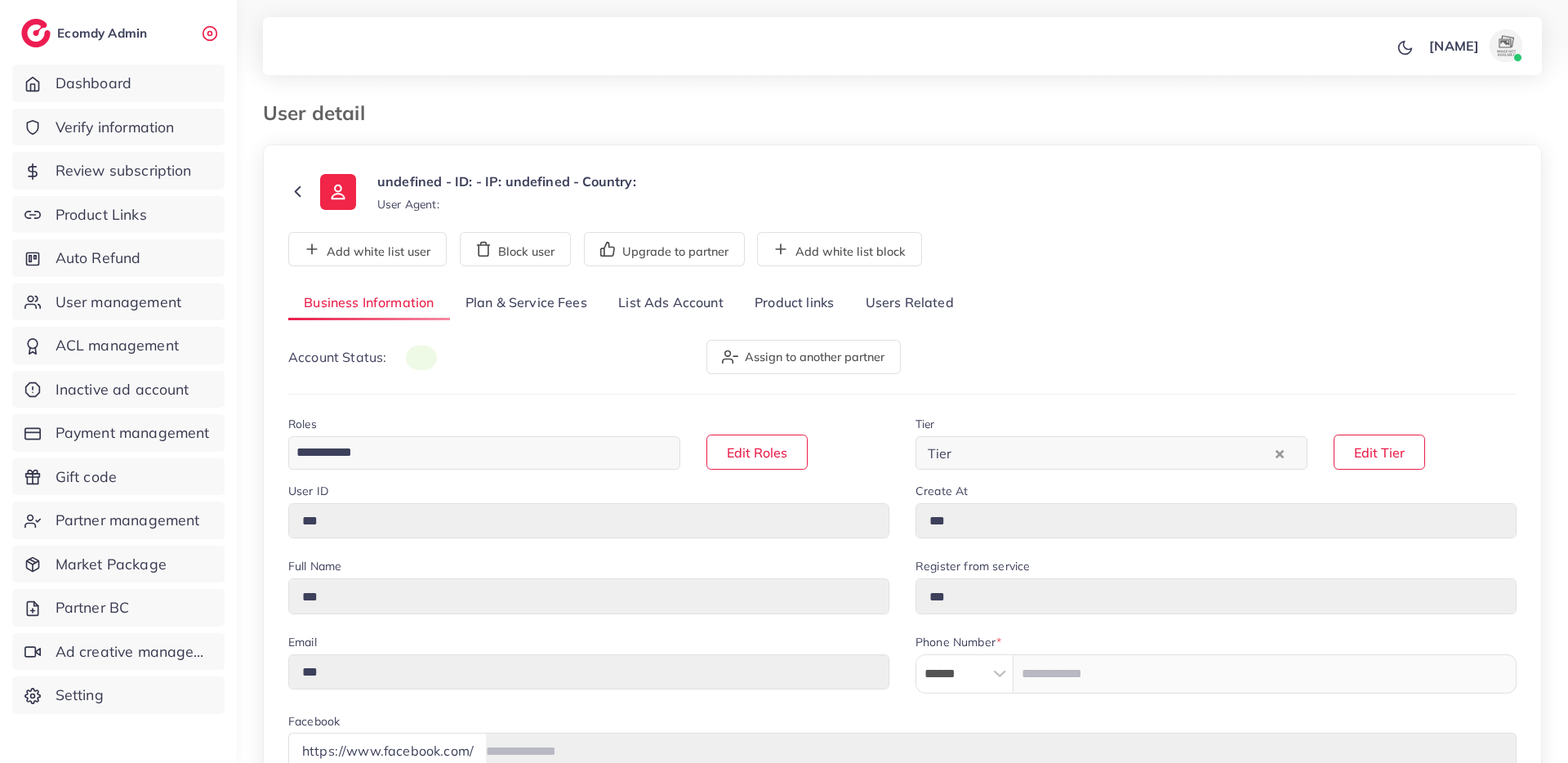 click on "List Ads Account" at bounding box center [670, 303] 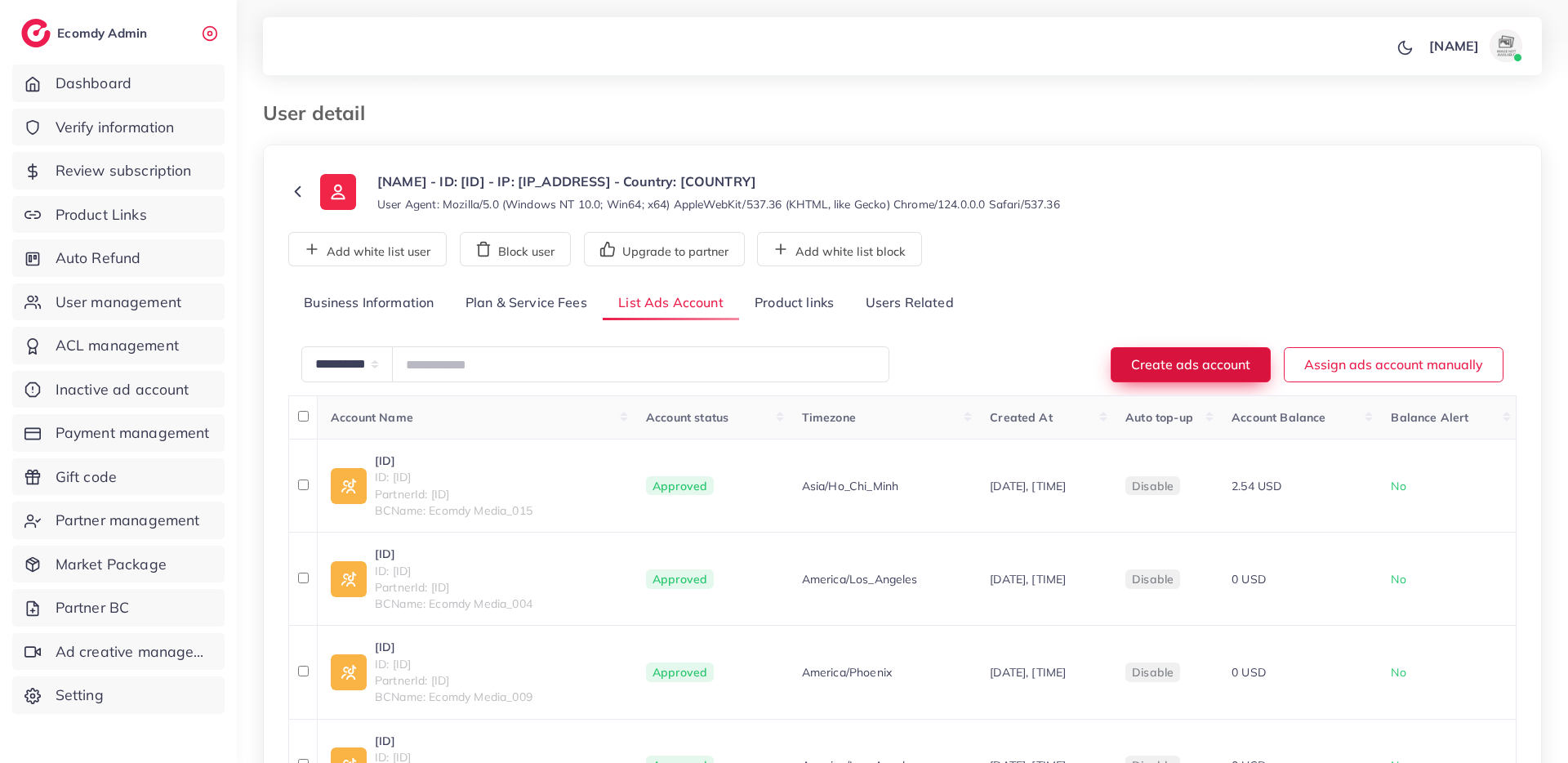 click on "Create ads account" at bounding box center (1191, 364) 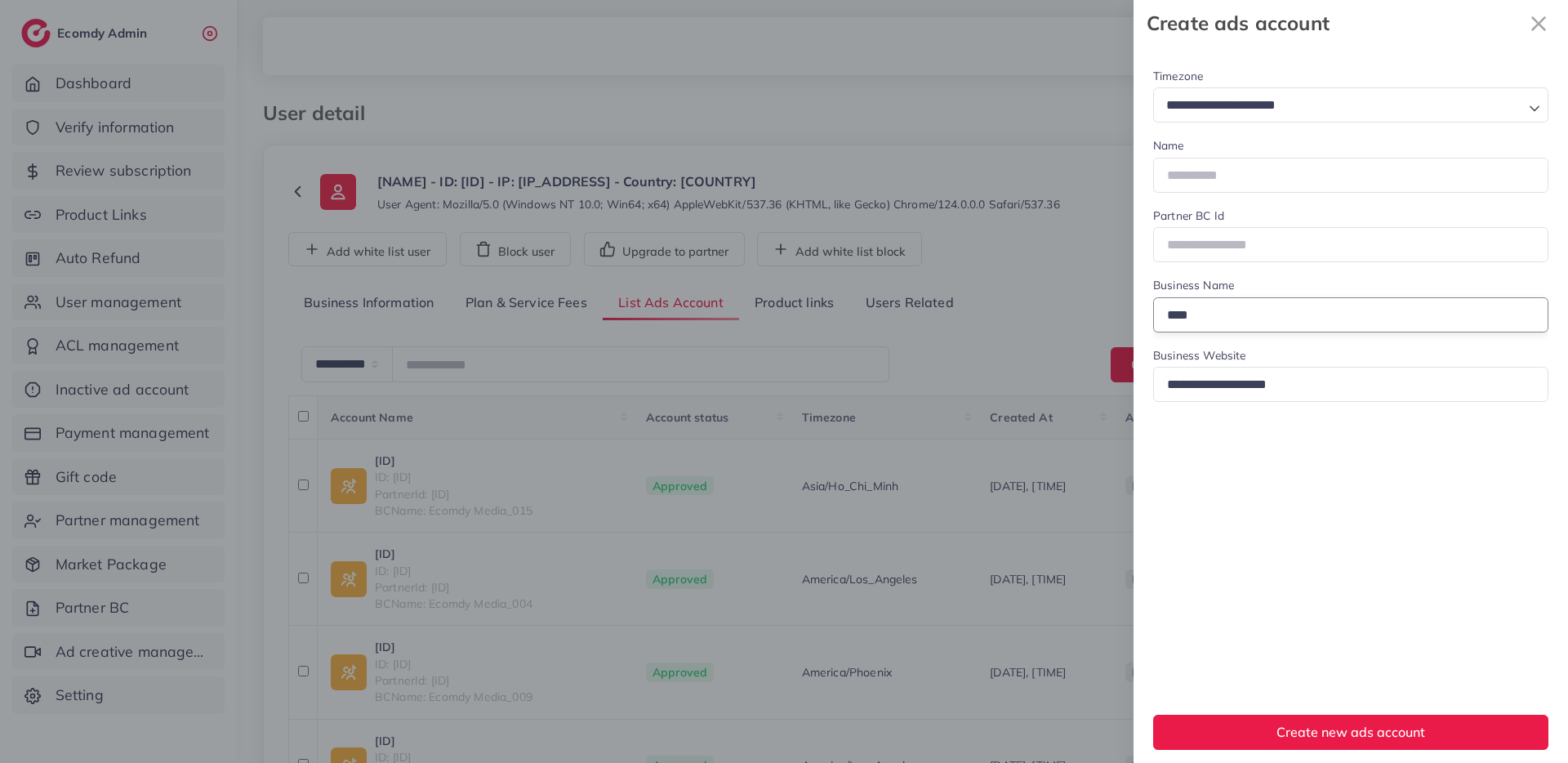 drag, startPoint x: 1213, startPoint y: 319, endPoint x: 1160, endPoint y: 315, distance: 53.150729 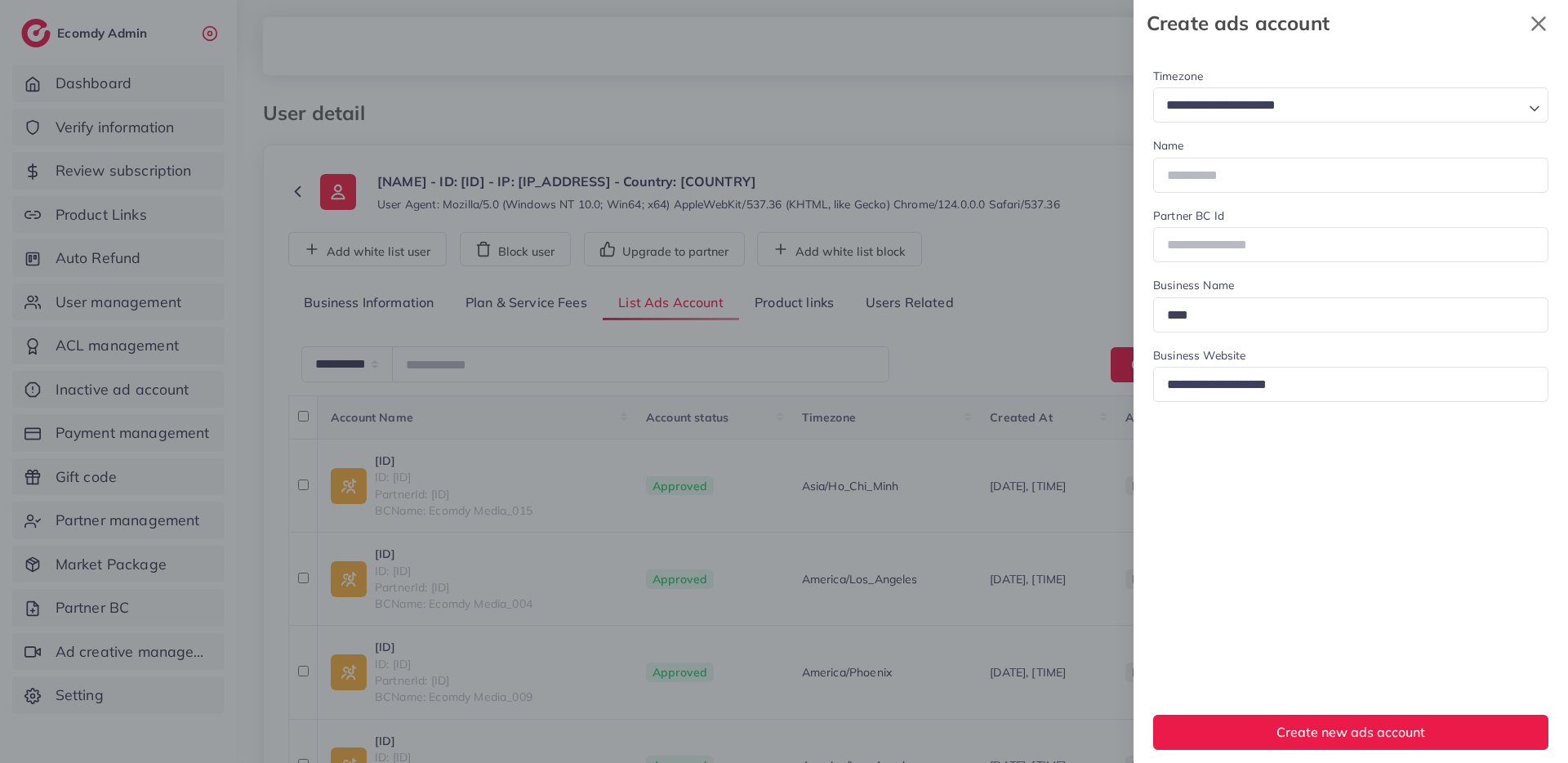 drag, startPoint x: 1541, startPoint y: 29, endPoint x: 1476, endPoint y: 58, distance: 71.17584 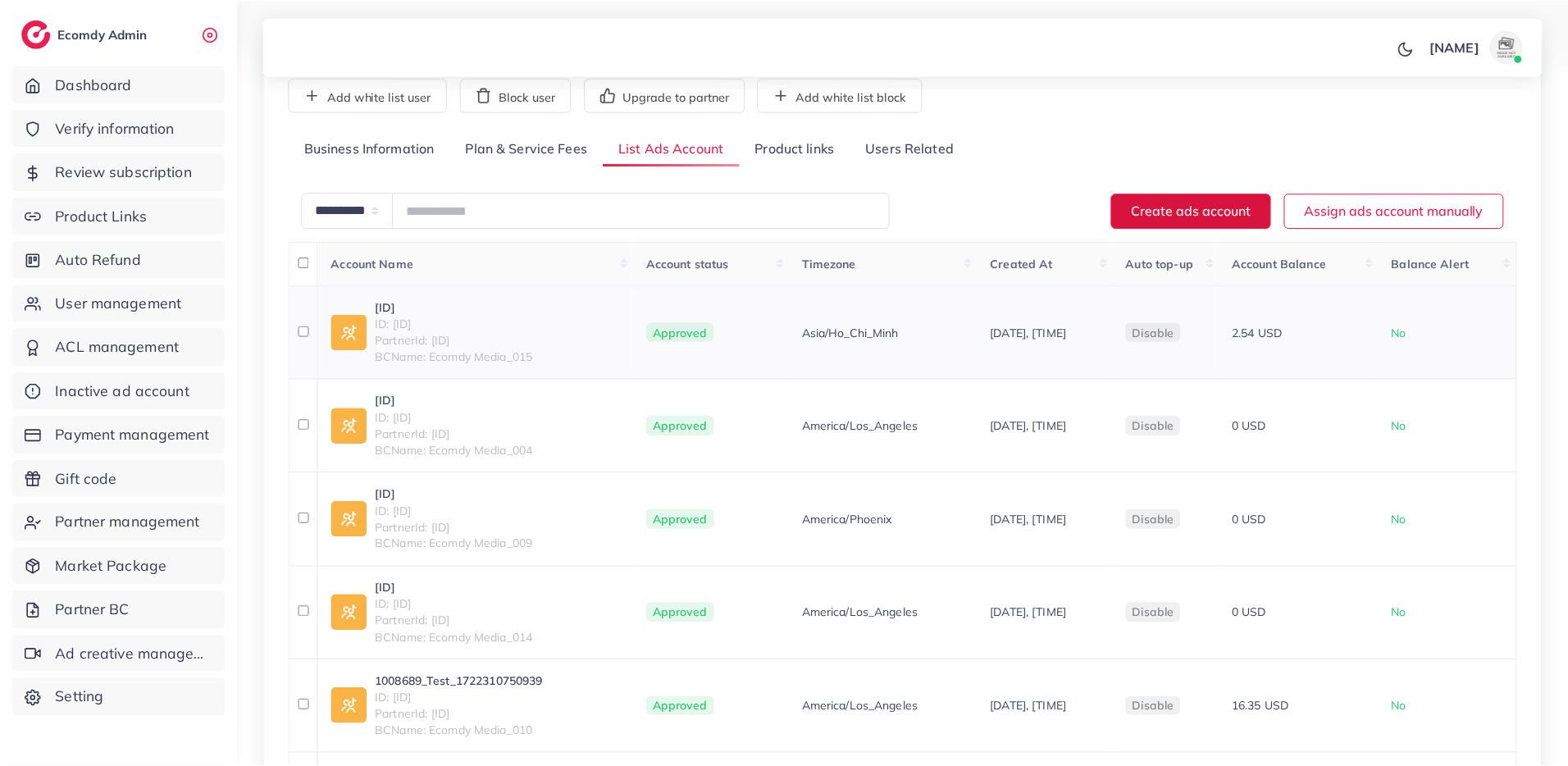 scroll, scrollTop: 0, scrollLeft: 0, axis: both 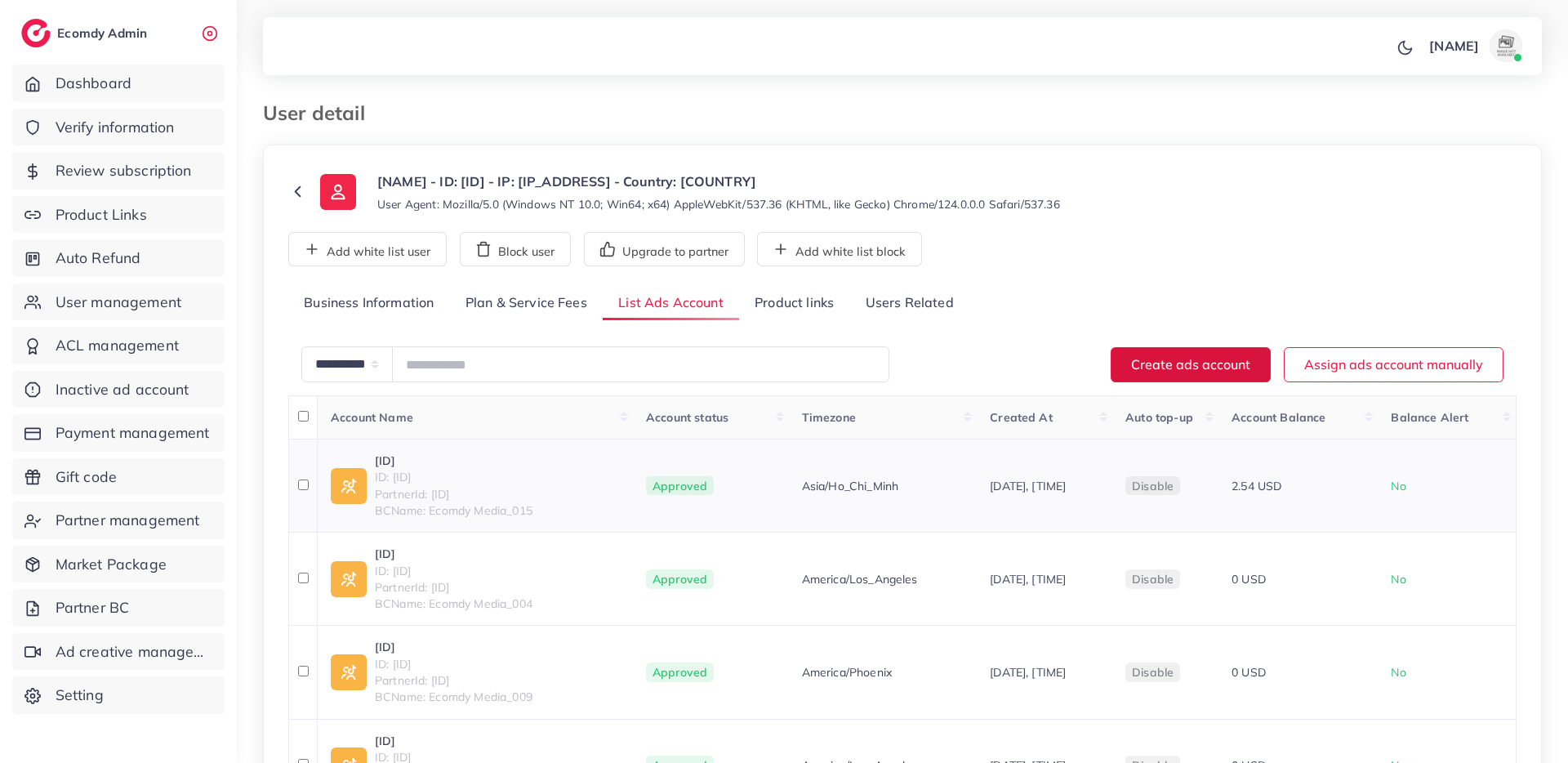 type 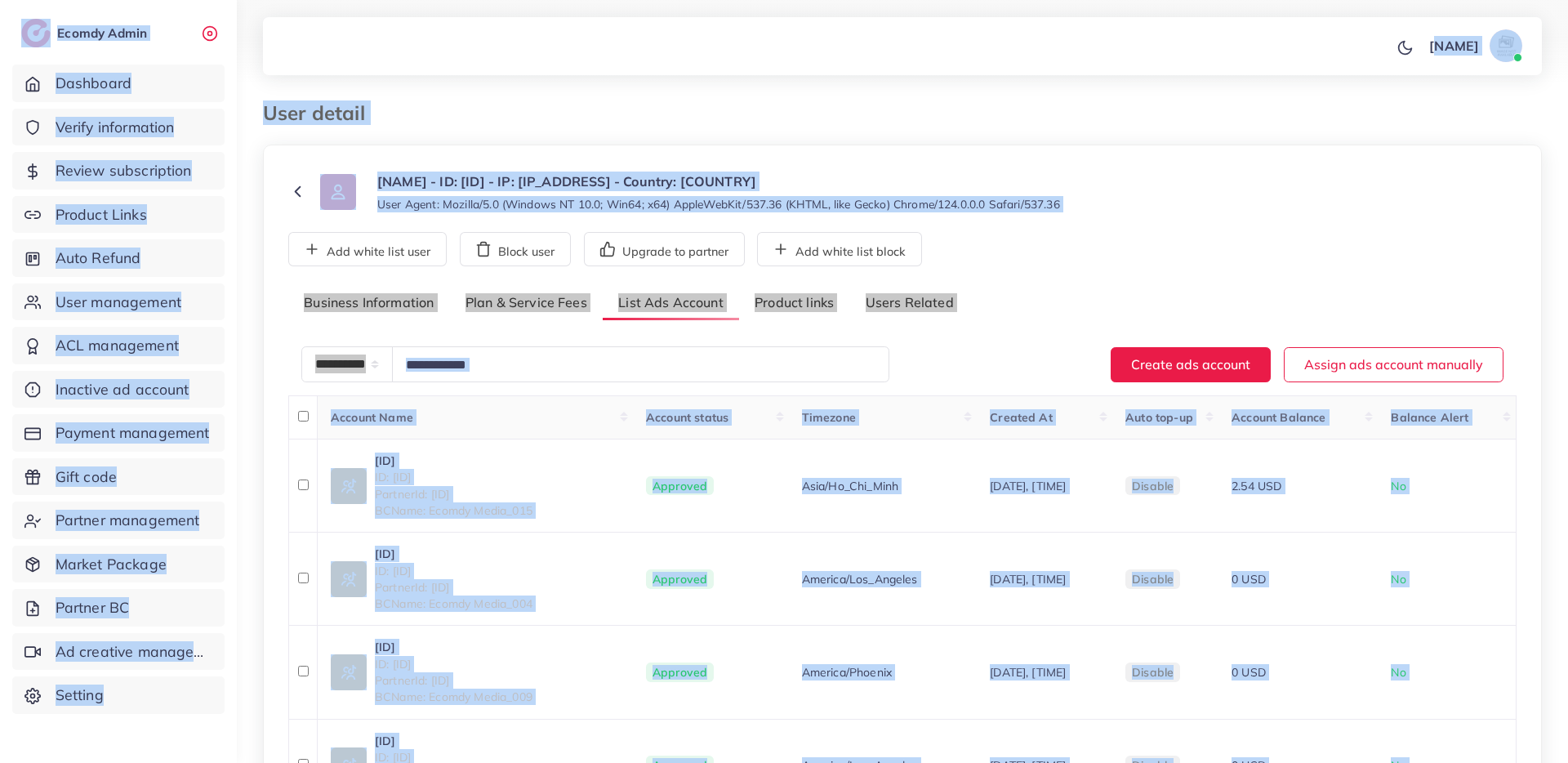 click on "NGUYEN TIEN NGOC - ID: 1008689 - IP: 2405:4802:6eed:c760:50f1:fd7b:3ad7:6800 - Country: Vietnam  User Agent: Mozilla/5.0 (Windows NT 10.0; Win64; x64) AppleWebKit/537.36 (KHTML, like Gecko) Chrome/124.0.0.0 Safari/537.36" at bounding box center (902, 192) 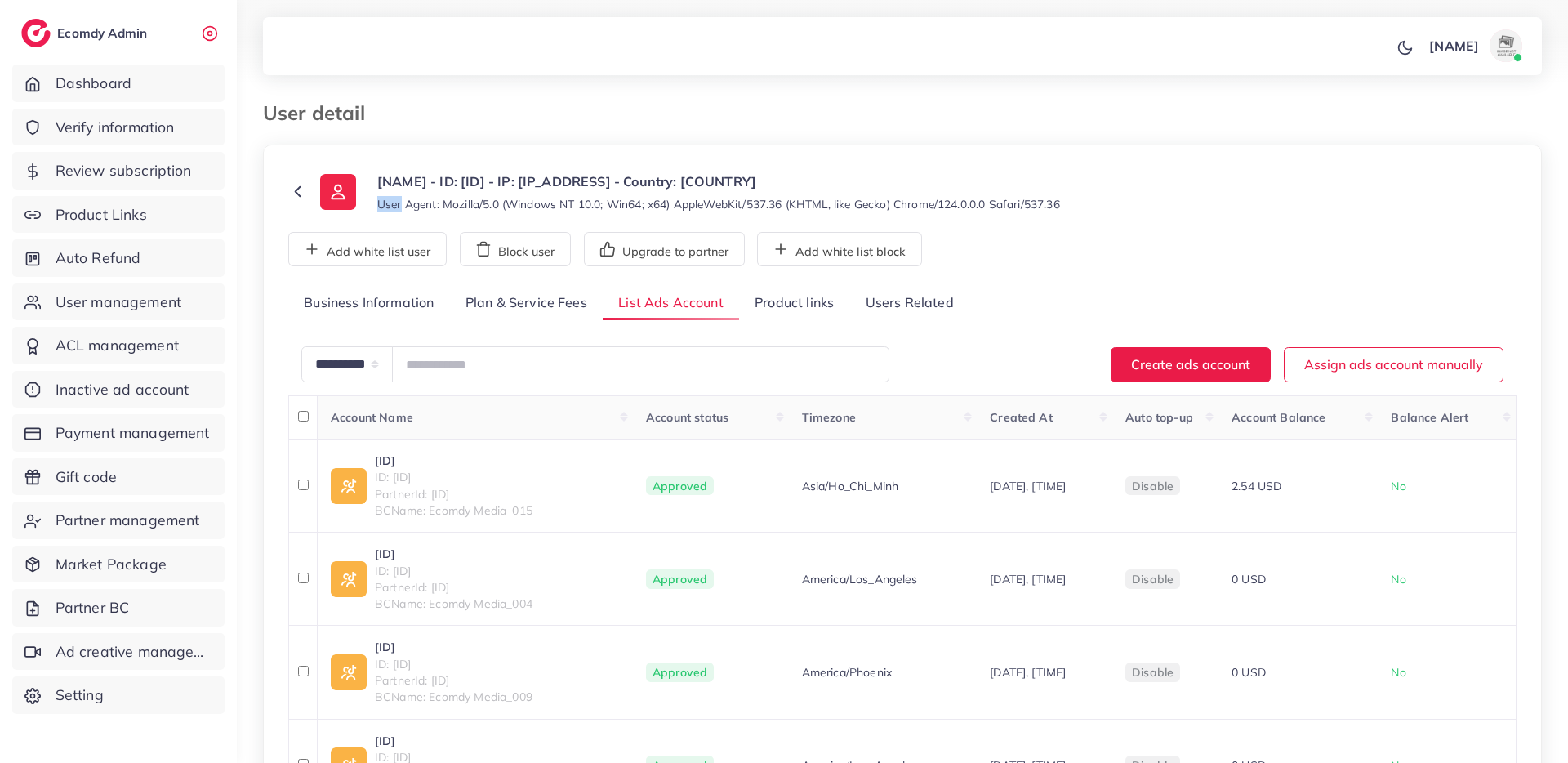 click on "**********" at bounding box center (784, 382) 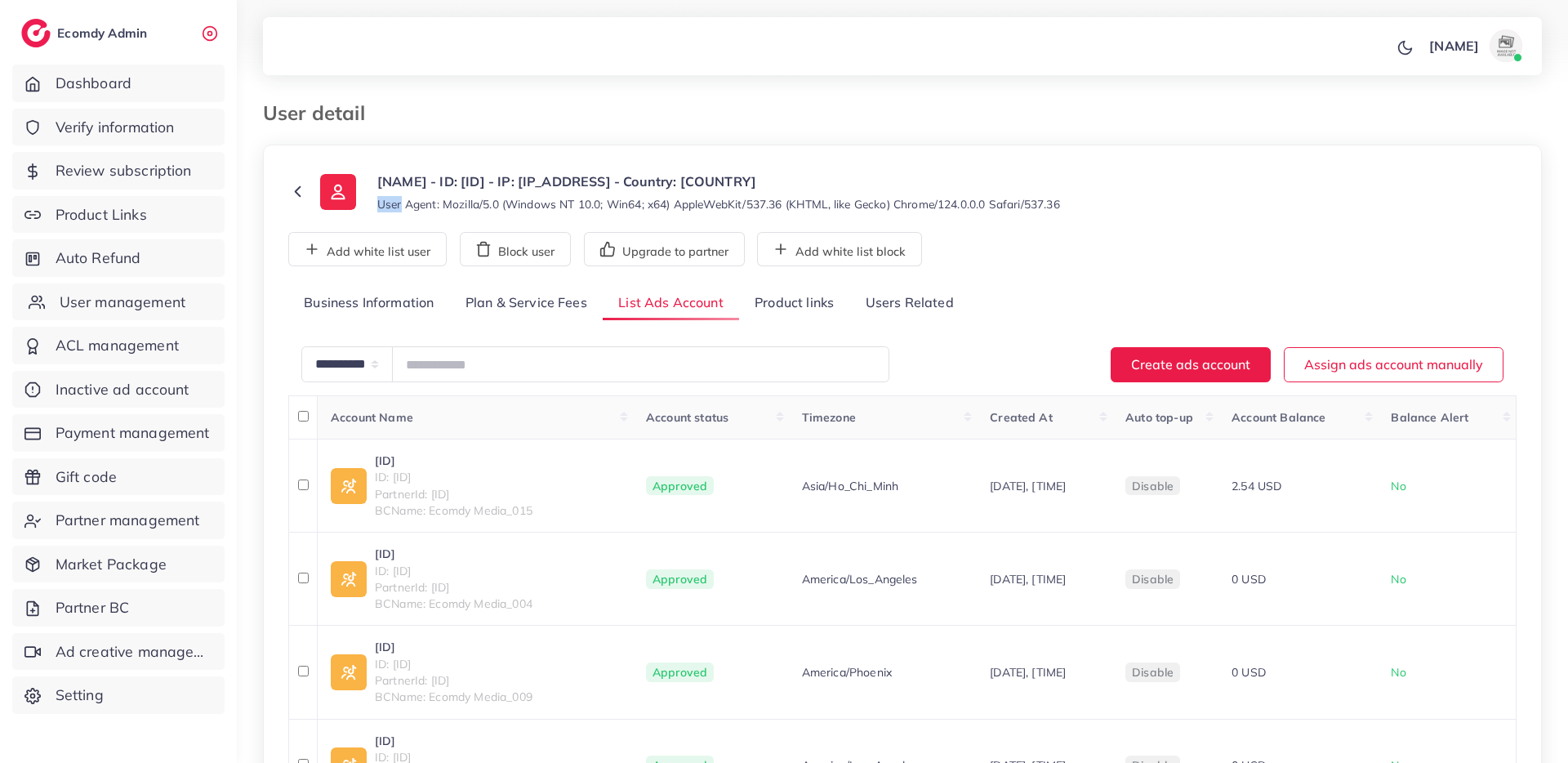 click on "User management" at bounding box center [118, 302] 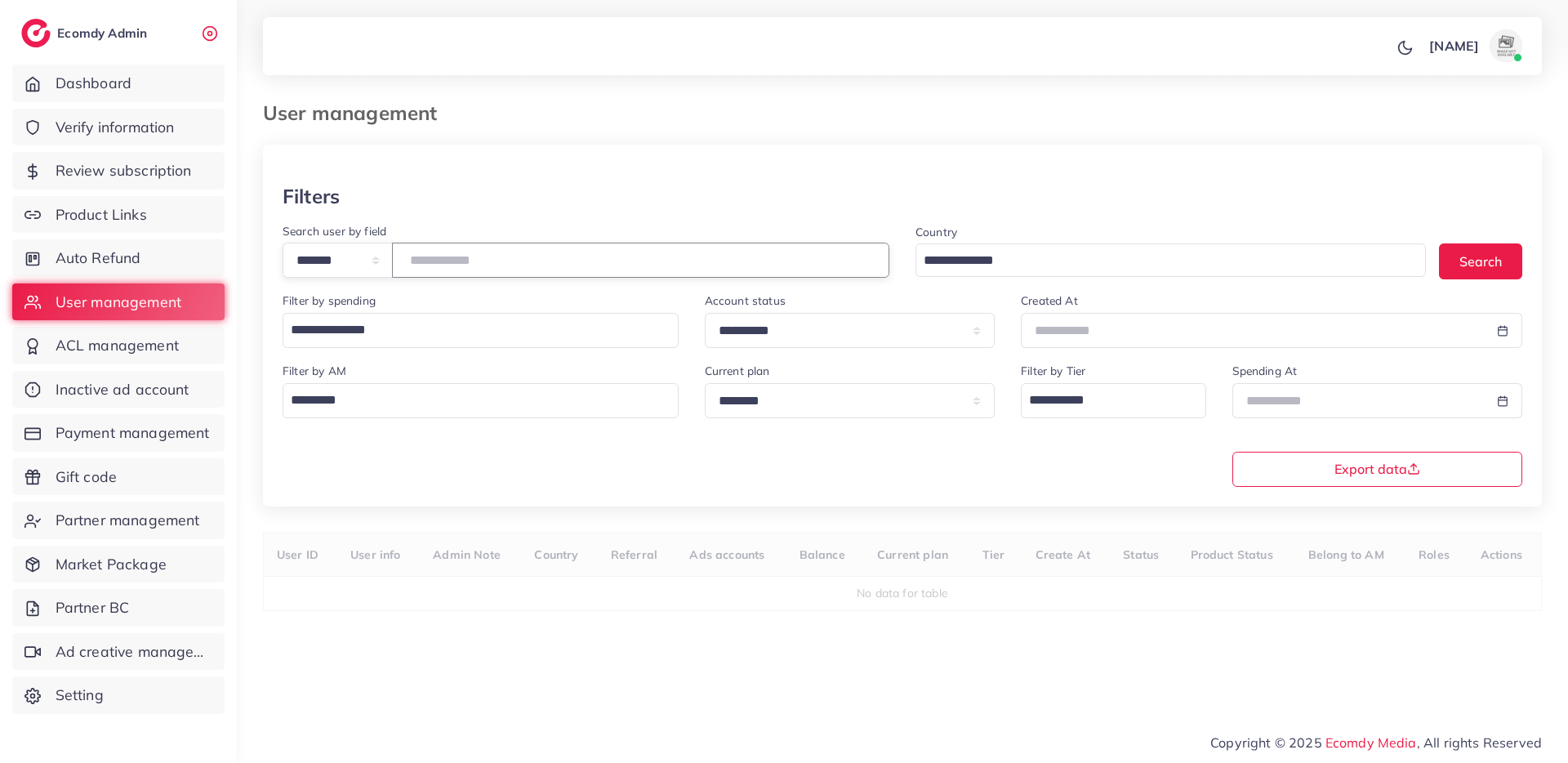 click at bounding box center [640, 260] 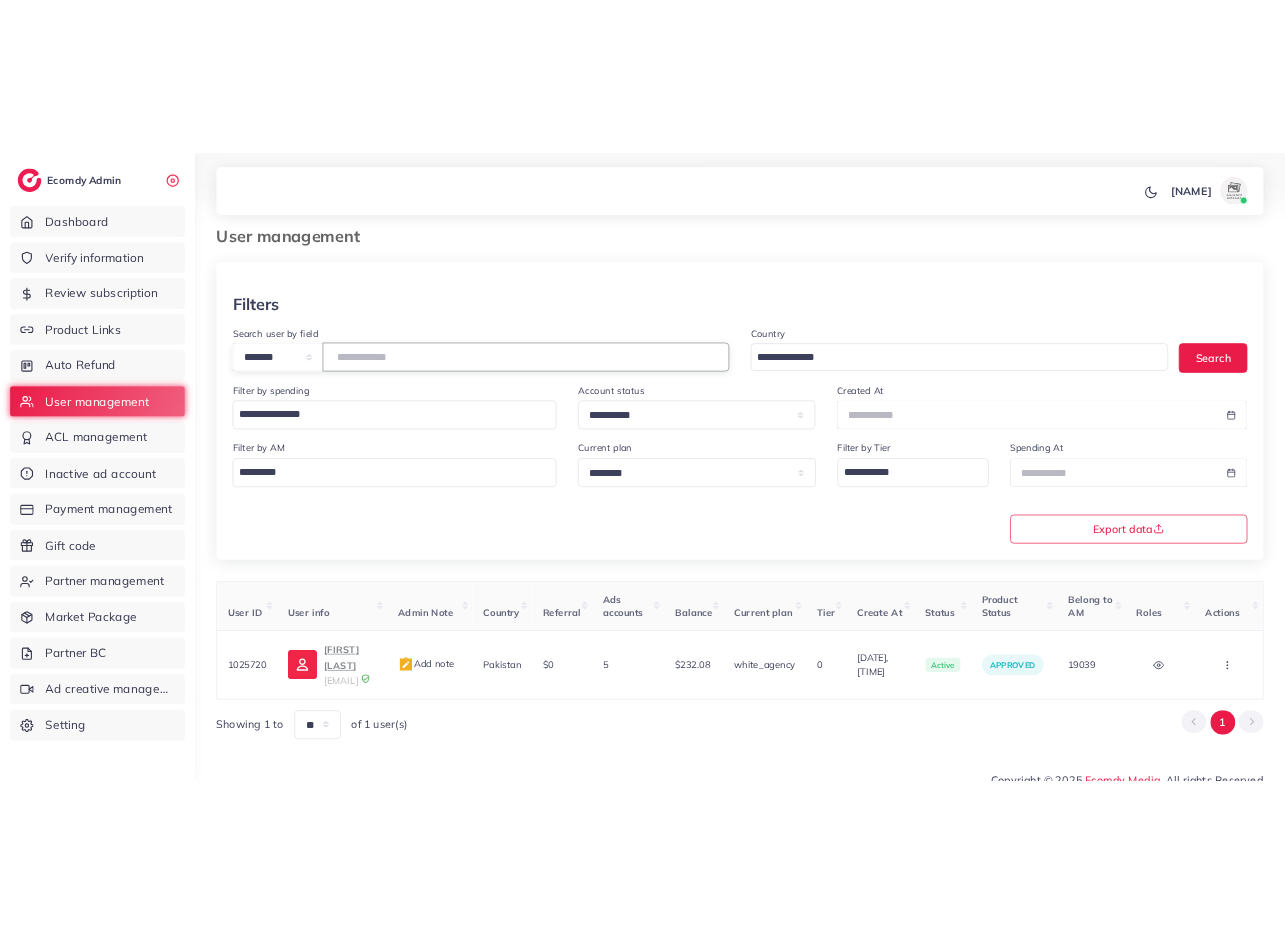 scroll, scrollTop: 23, scrollLeft: 0, axis: vertical 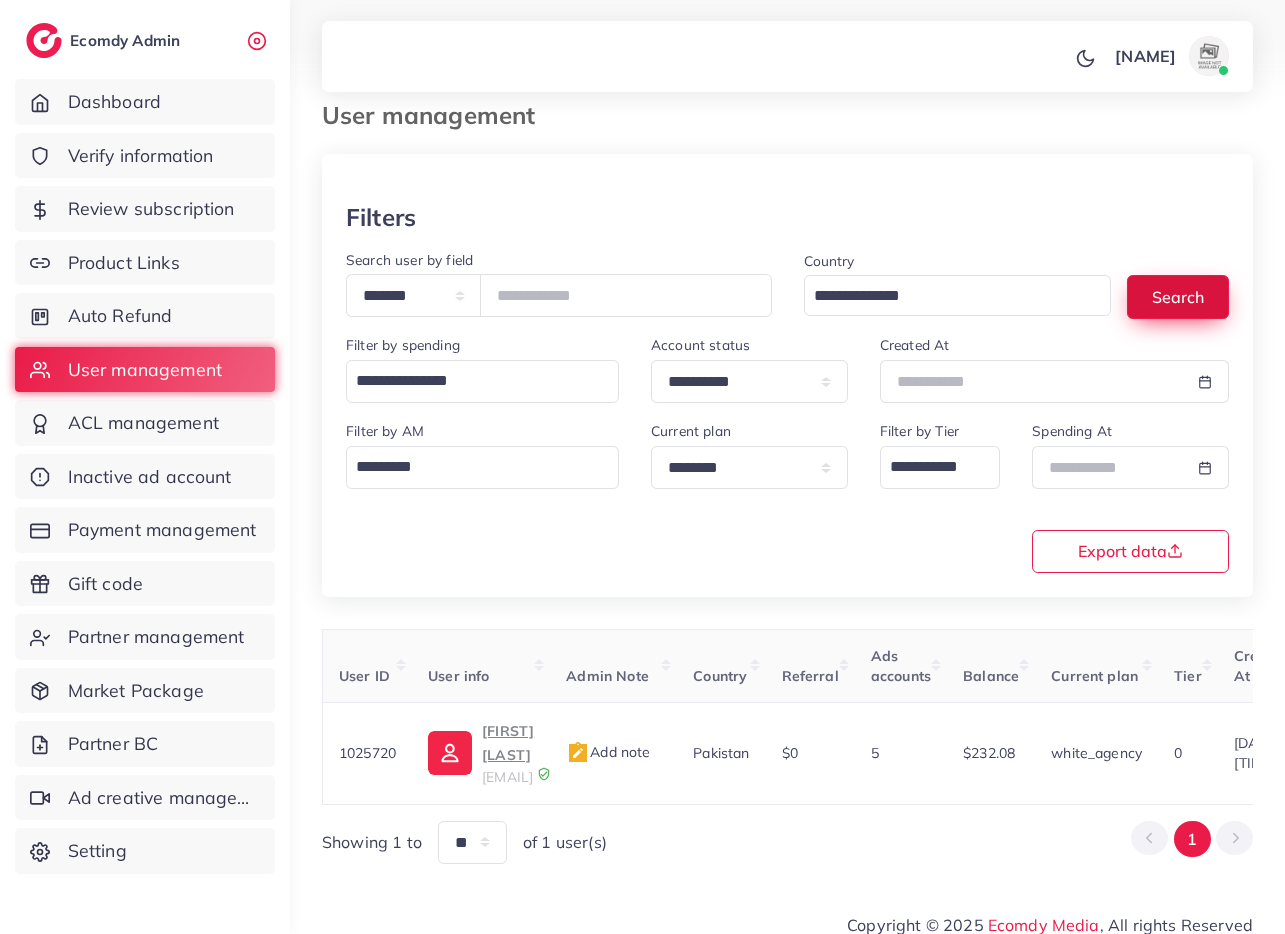 click on "Search" at bounding box center [1178, 296] 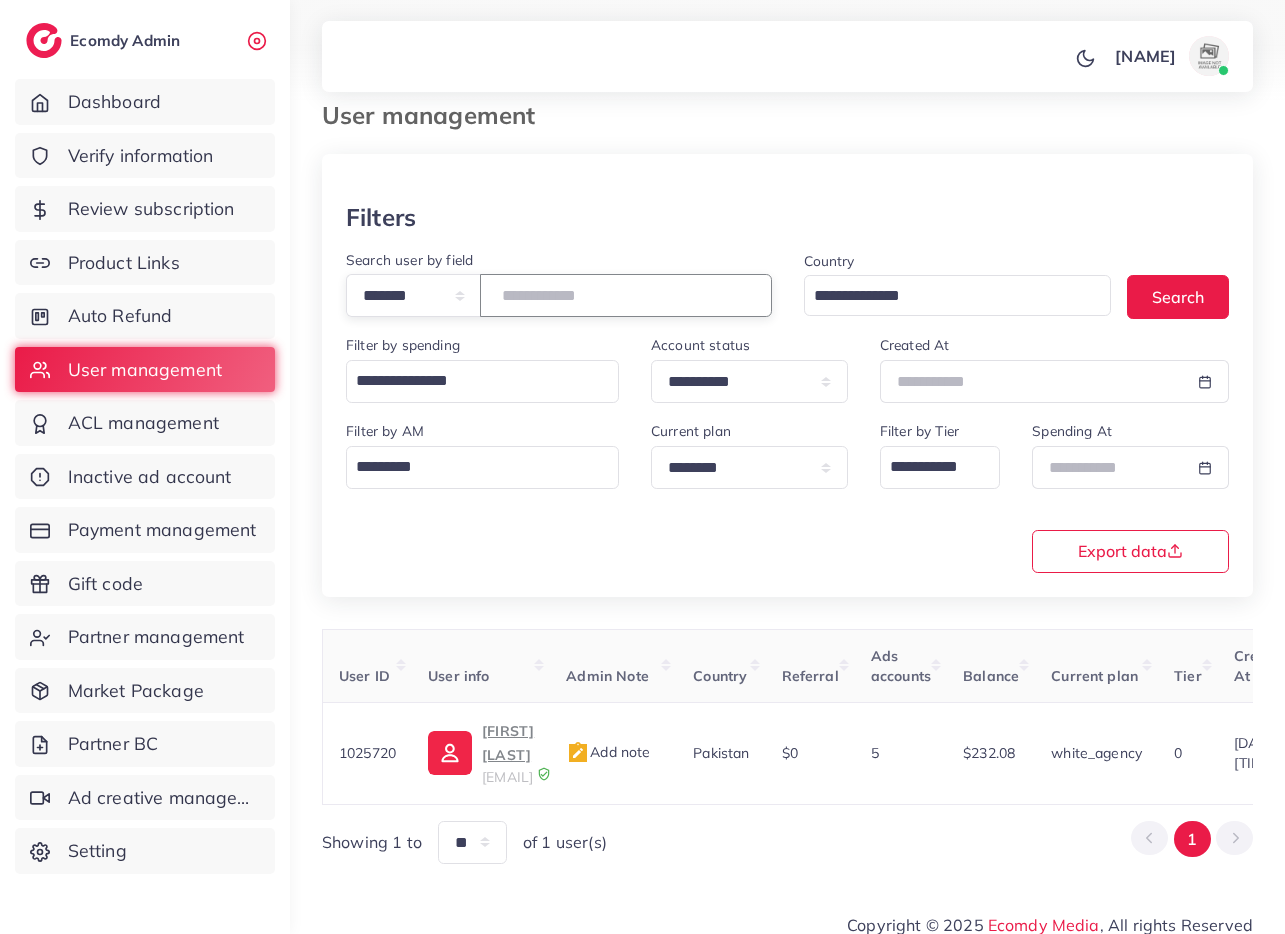 click on "*******" at bounding box center (626, 295) 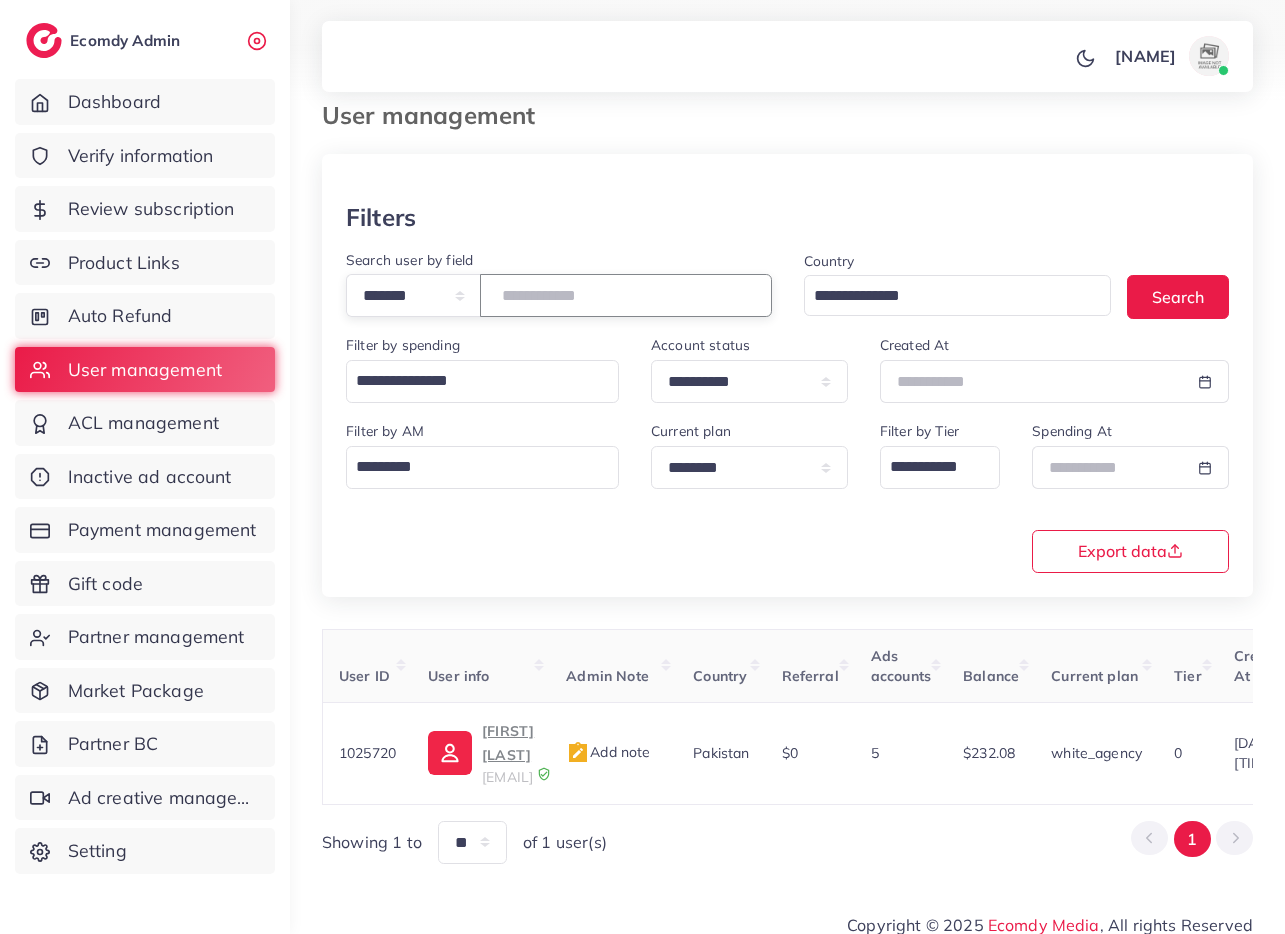 type on "****" 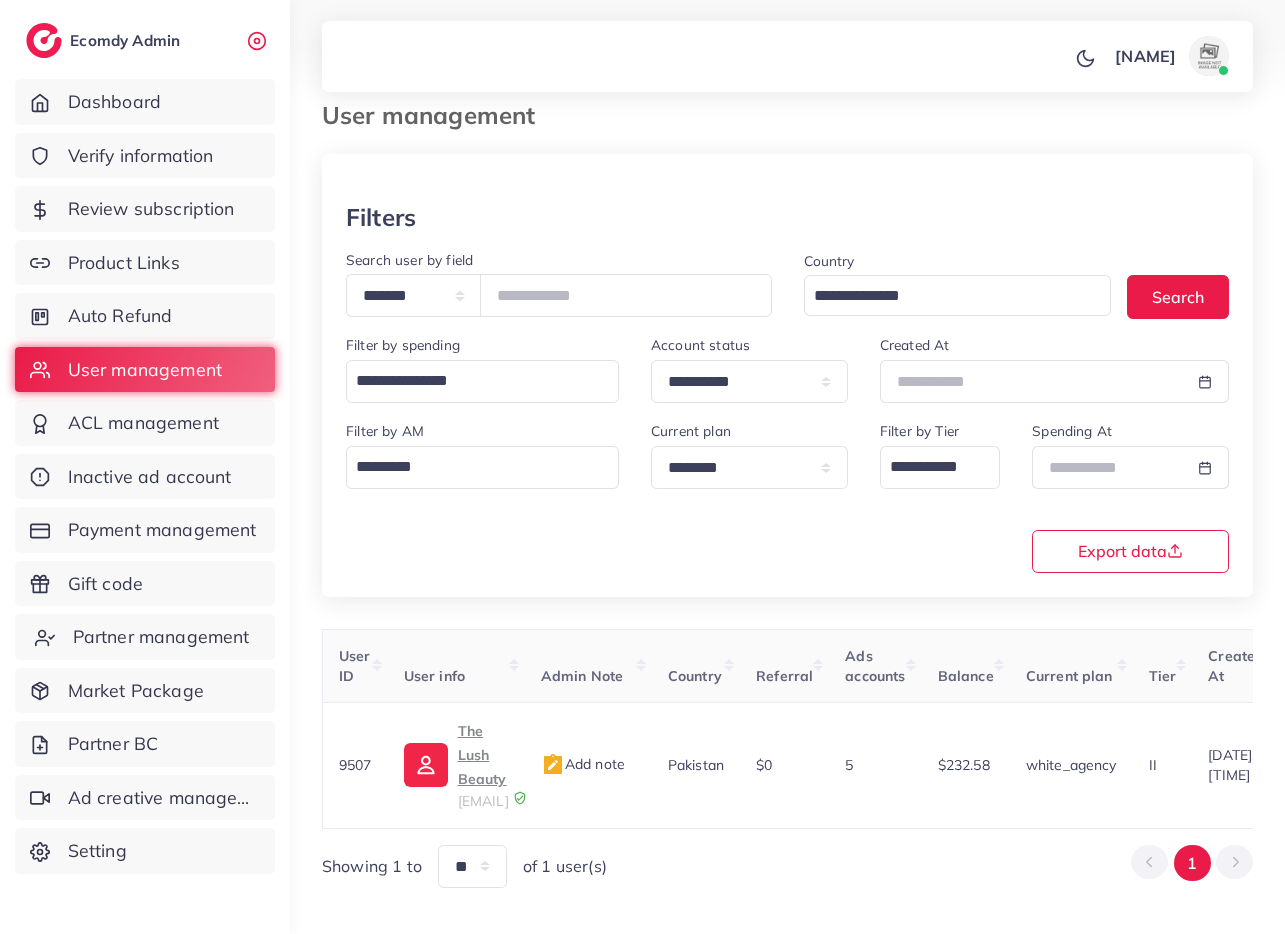 click on "Partner management" at bounding box center [161, 637] 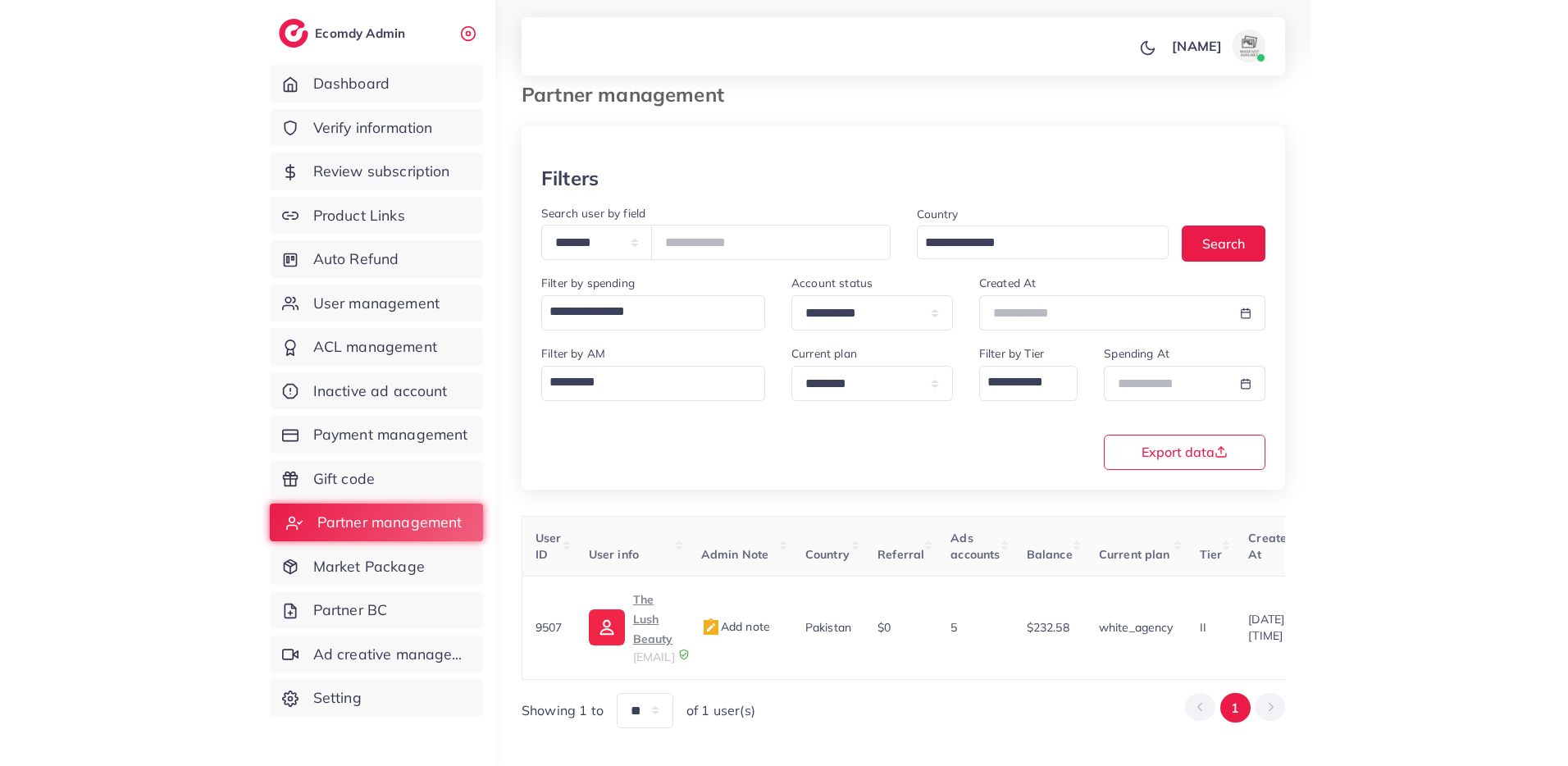 scroll, scrollTop: 0, scrollLeft: 0, axis: both 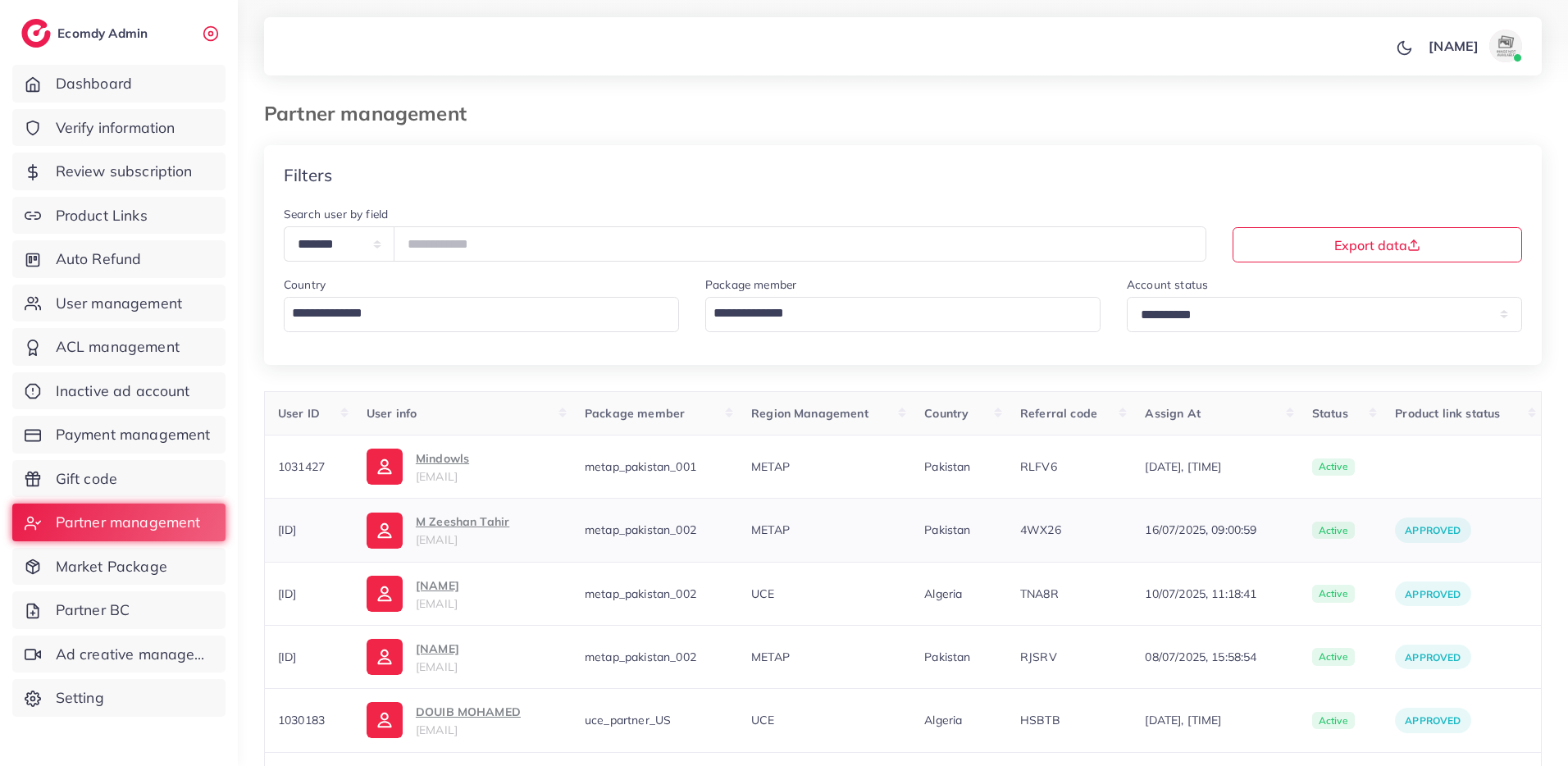click on "mughal.zeeshan21120@gmail.com" at bounding box center [436, 540] 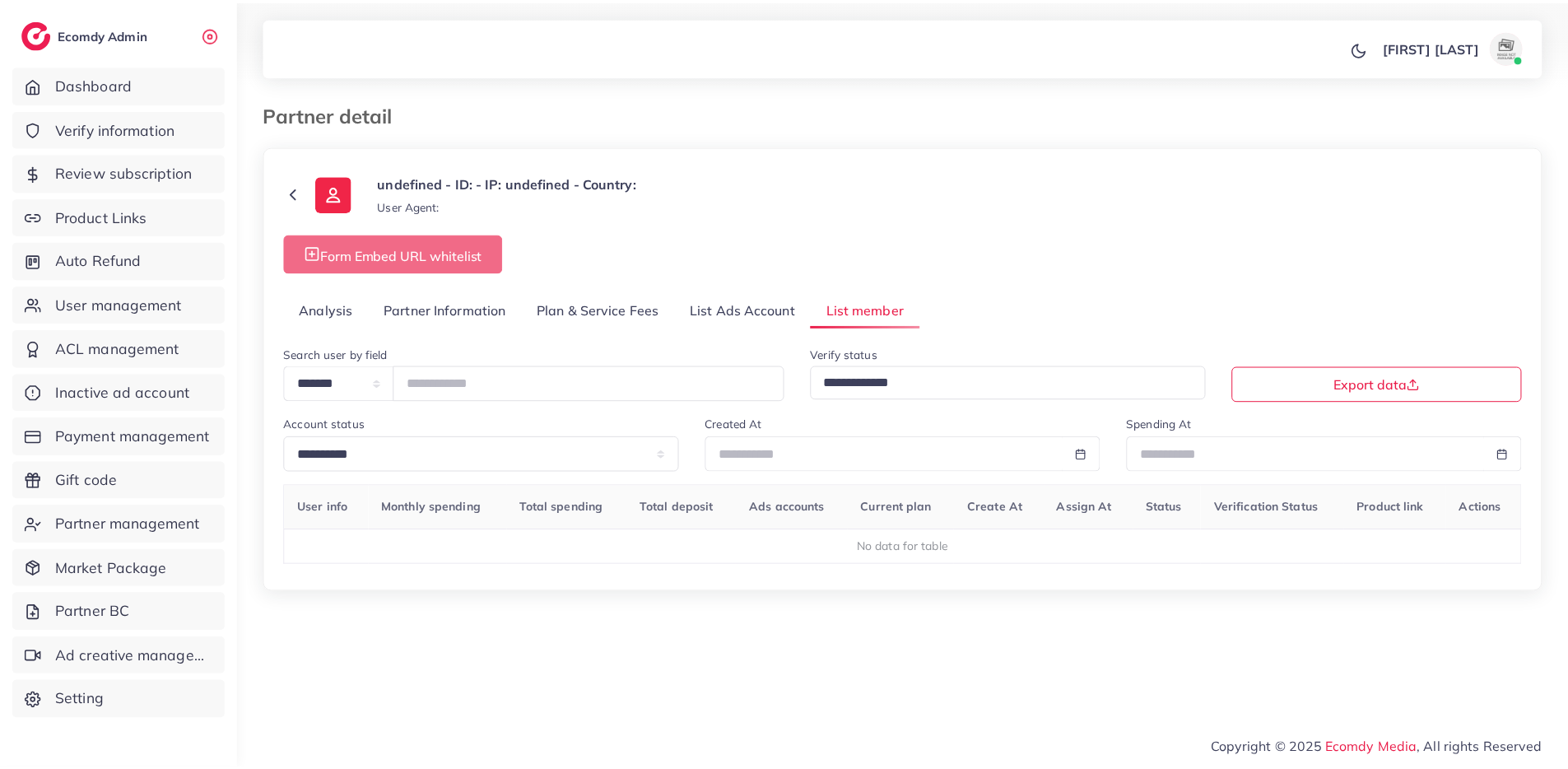 scroll, scrollTop: 0, scrollLeft: 0, axis: both 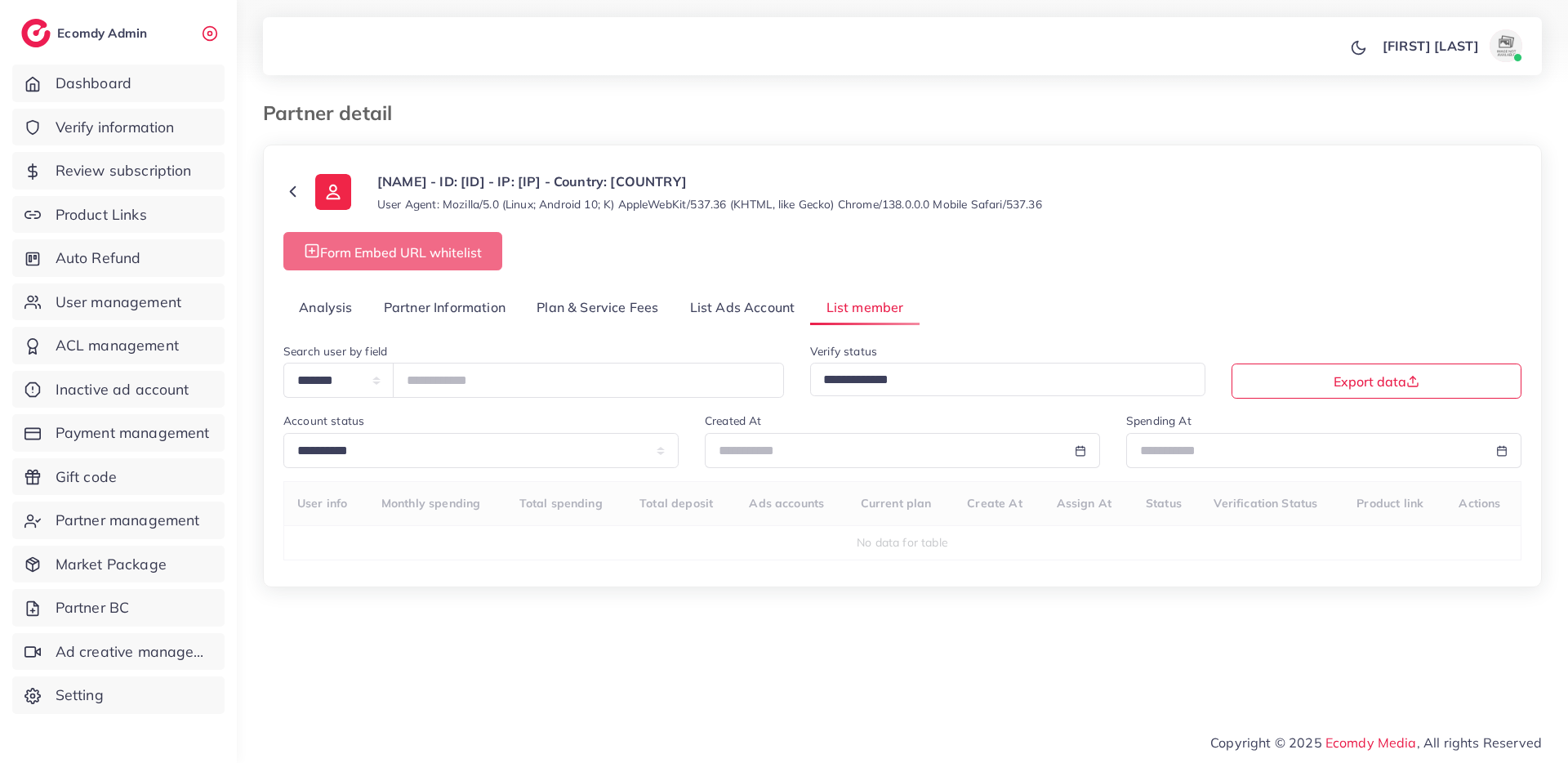 select on "**" 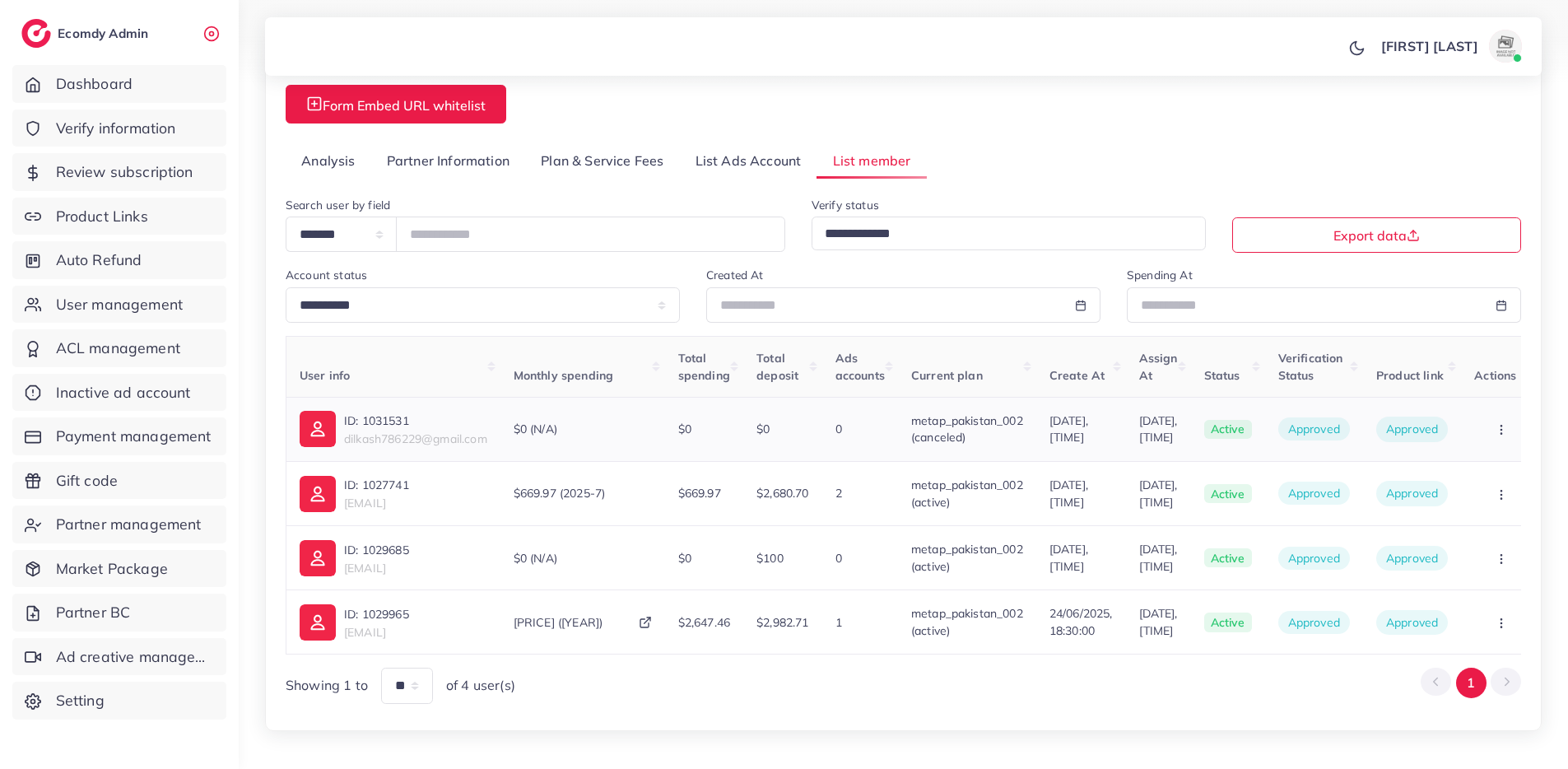scroll, scrollTop: 220, scrollLeft: 0, axis: vertical 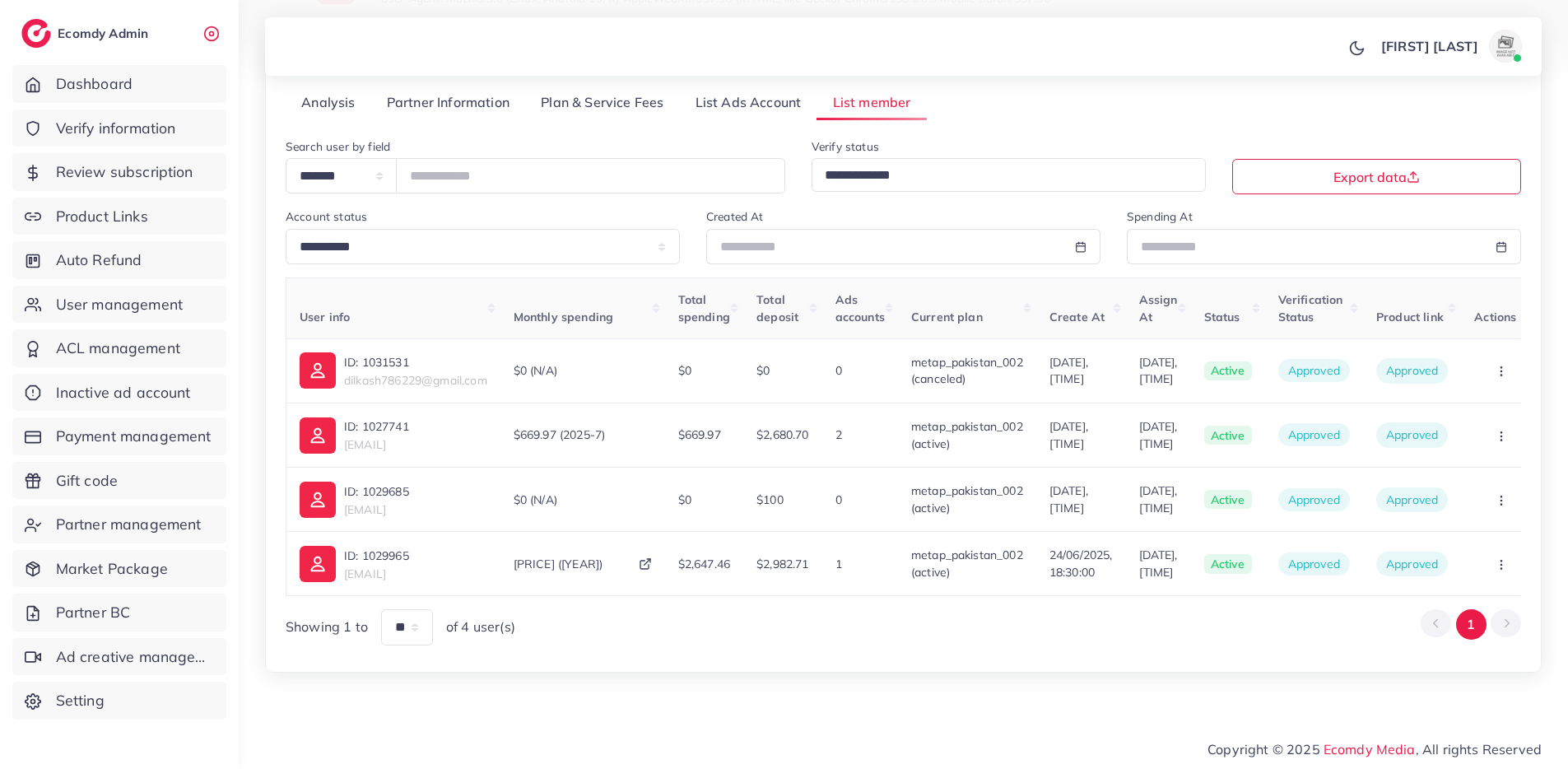 click on "Analysis" at bounding box center (328, 102) 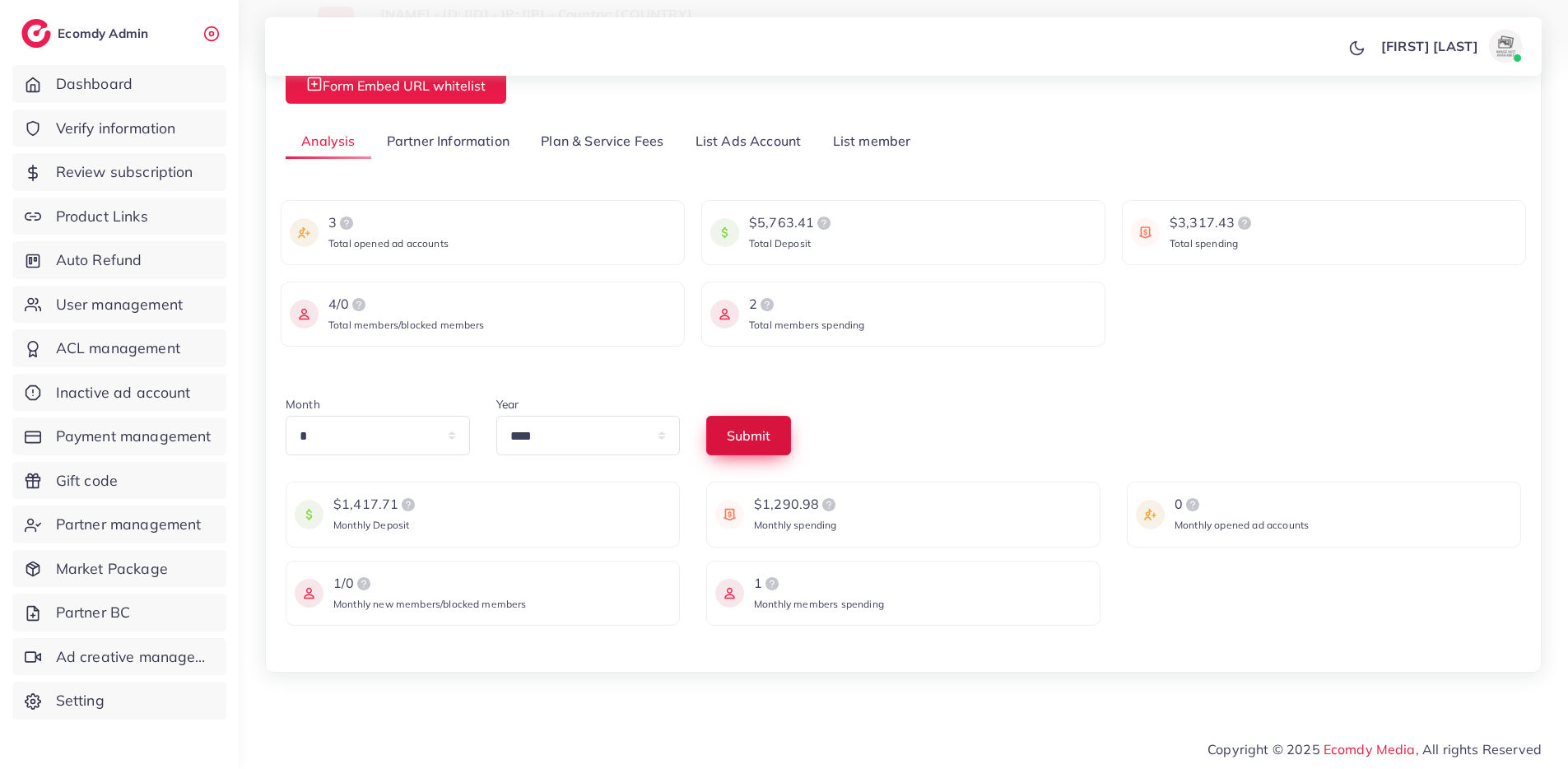 click on "Submit" at bounding box center [748, 436] 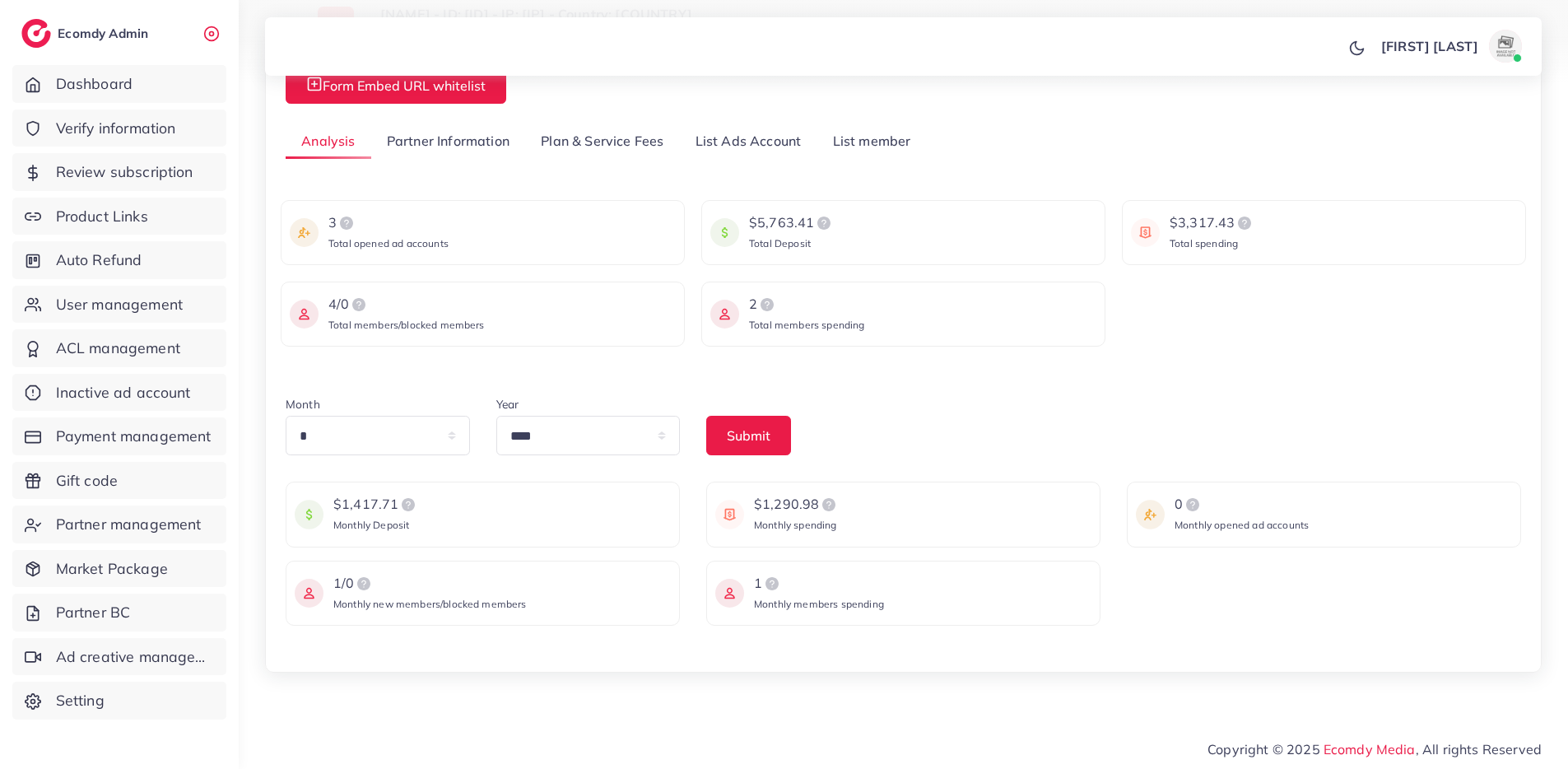 click on "List member" at bounding box center [871, 141] 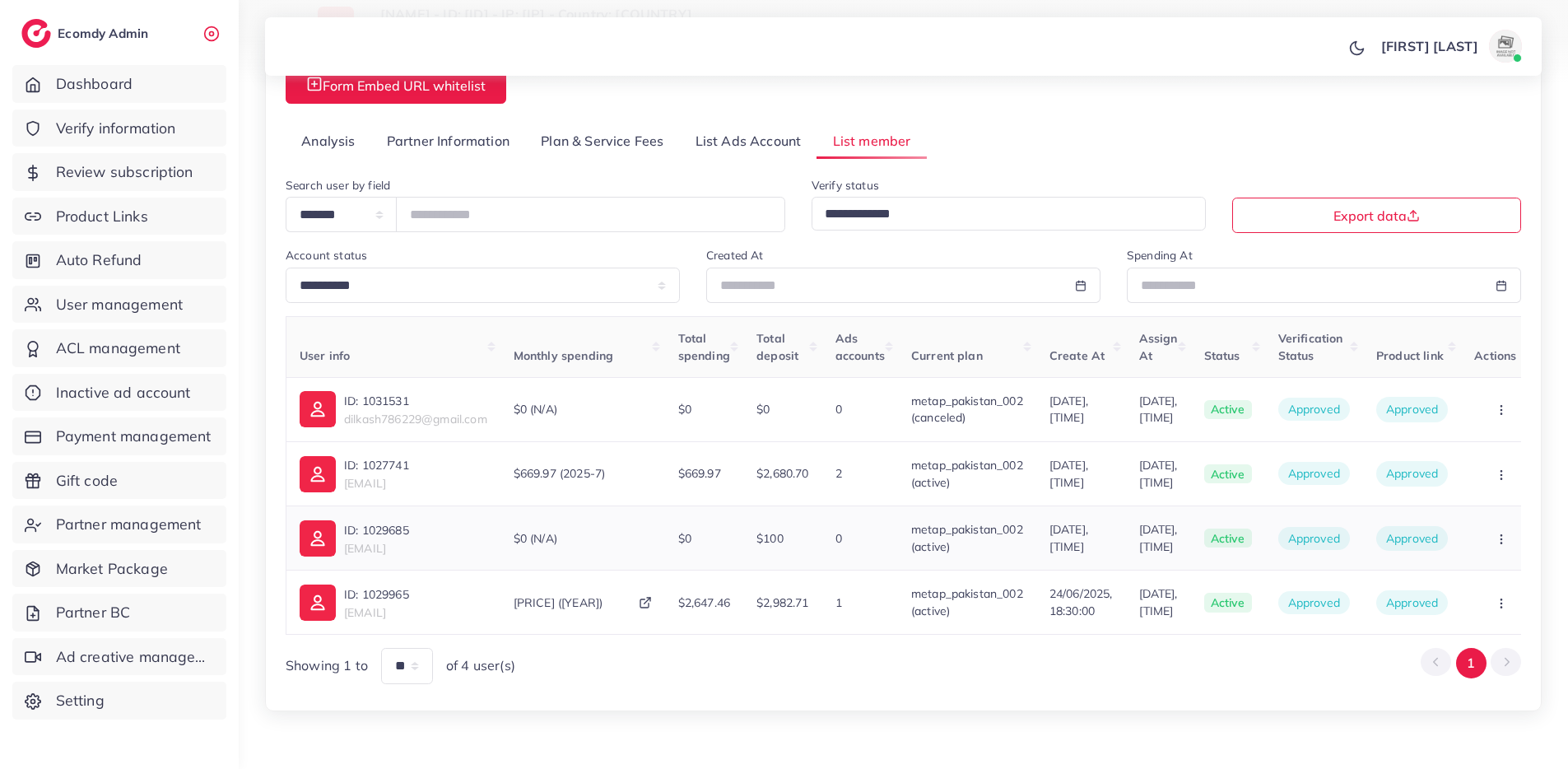 scroll, scrollTop: 172, scrollLeft: 0, axis: vertical 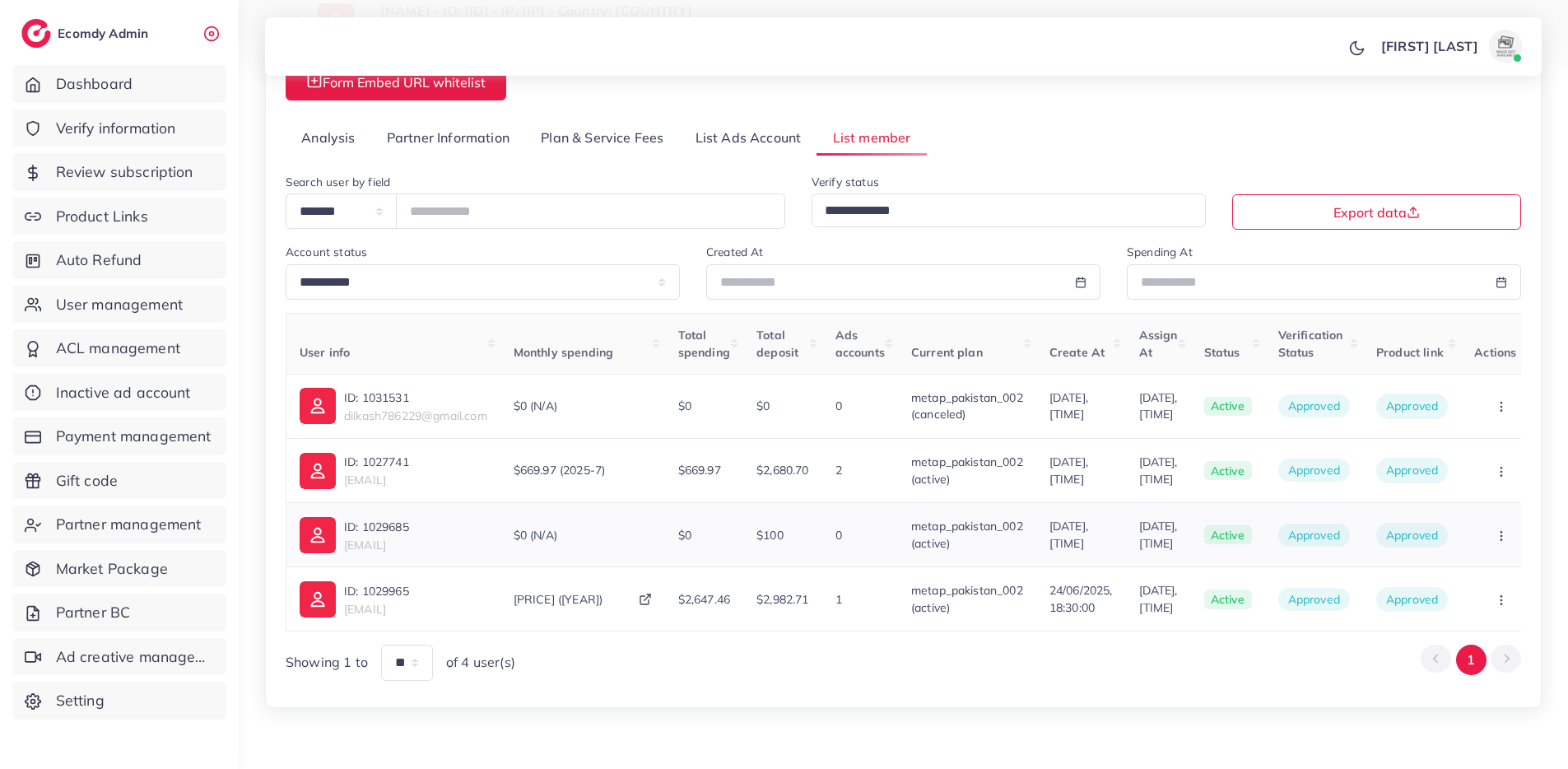 click on "ID: 1029685" at bounding box center [376, 527] 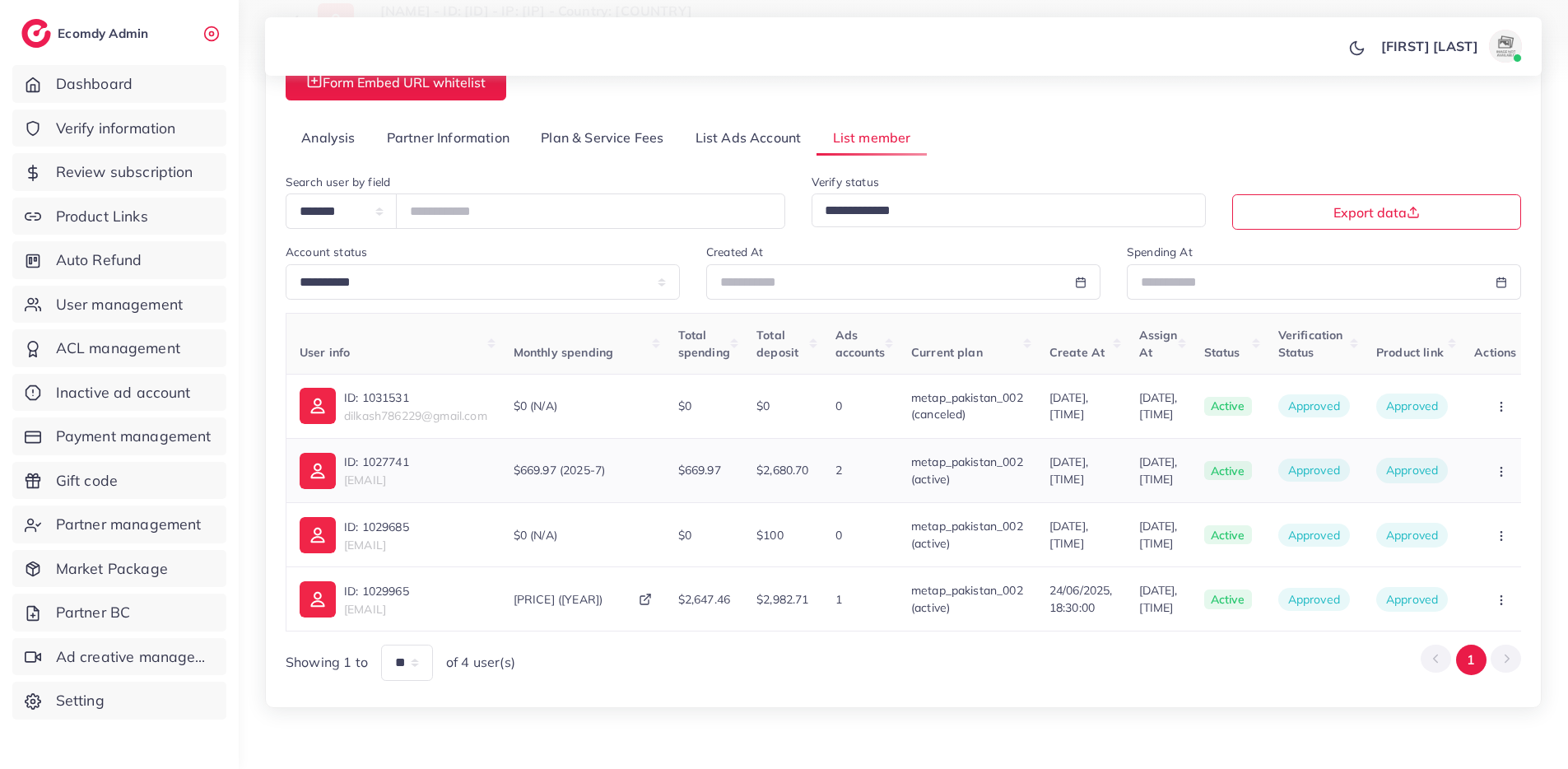 click on "ID: 1027741" at bounding box center [376, 462] 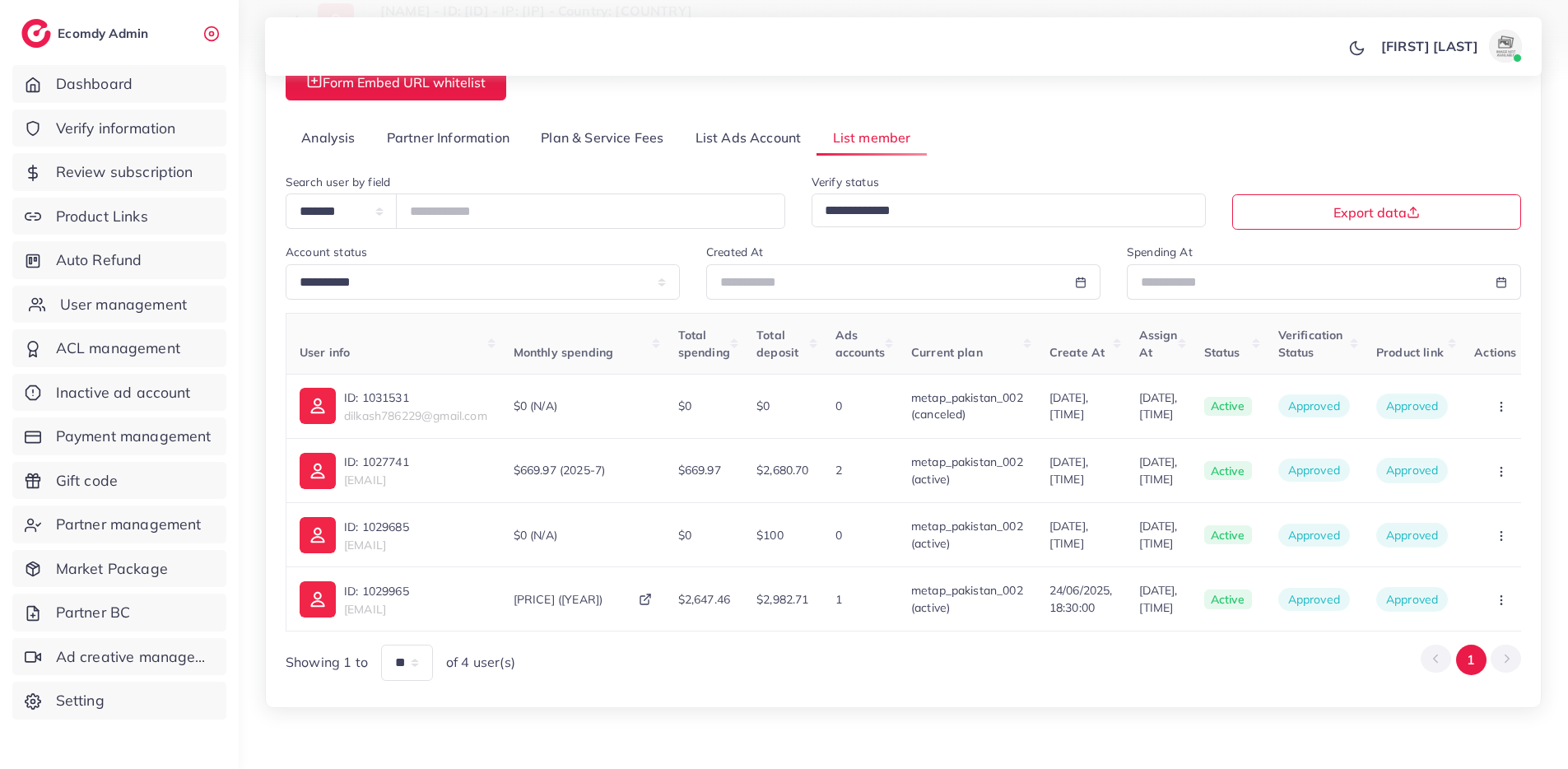 click on "User management" at bounding box center [119, 305] 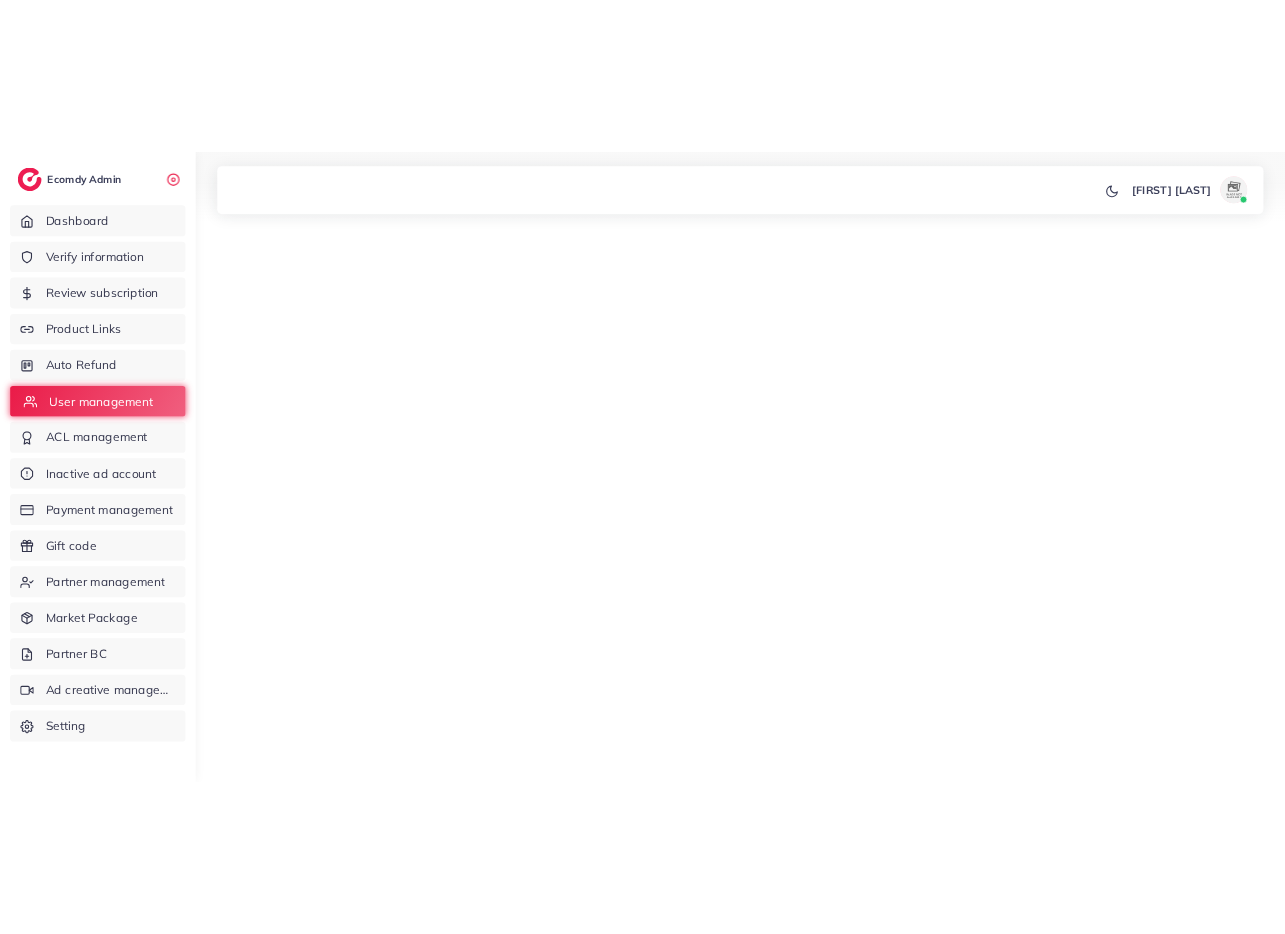 scroll, scrollTop: 0, scrollLeft: 0, axis: both 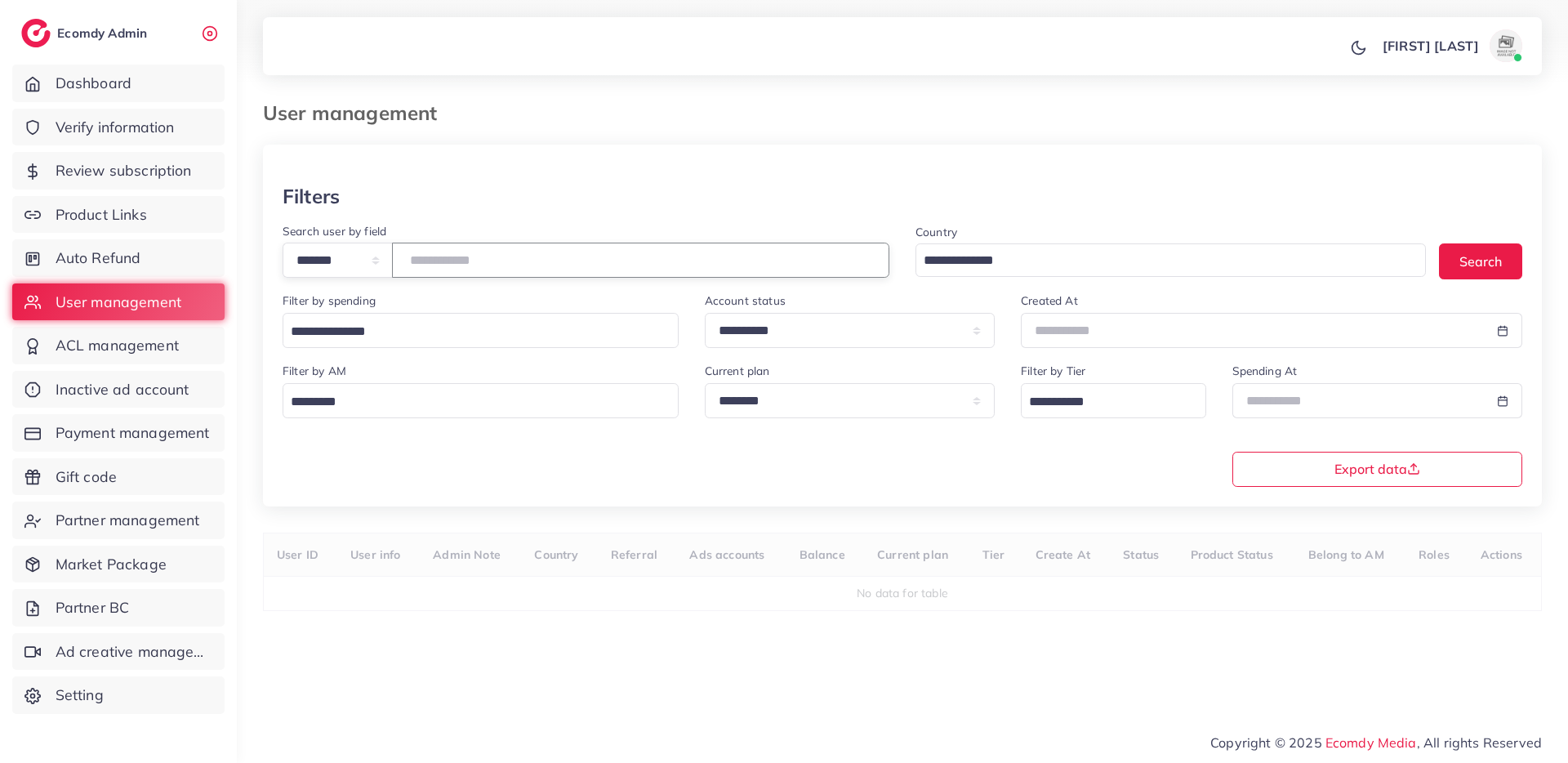 click at bounding box center [640, 260] 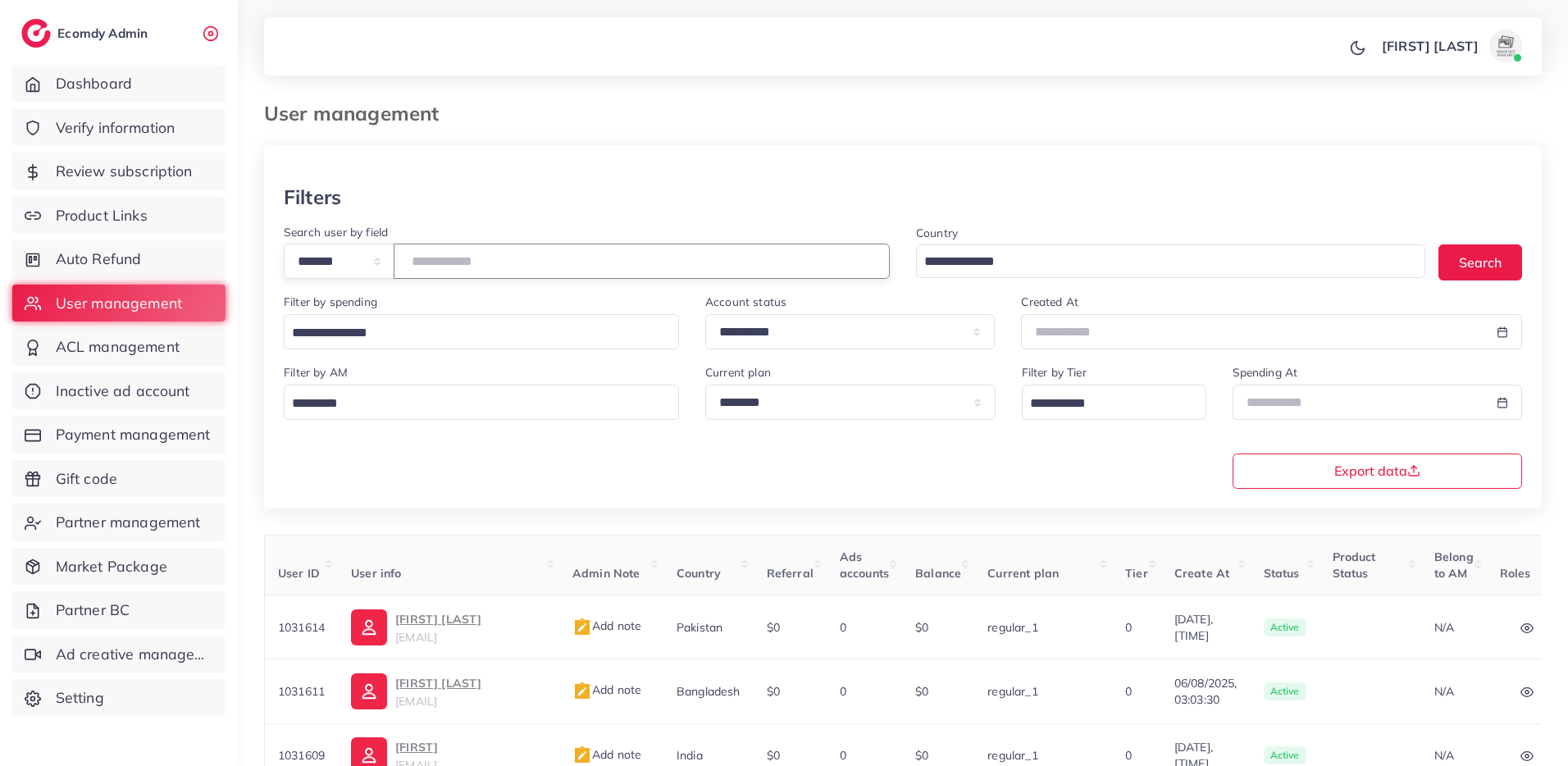 type on "*******" 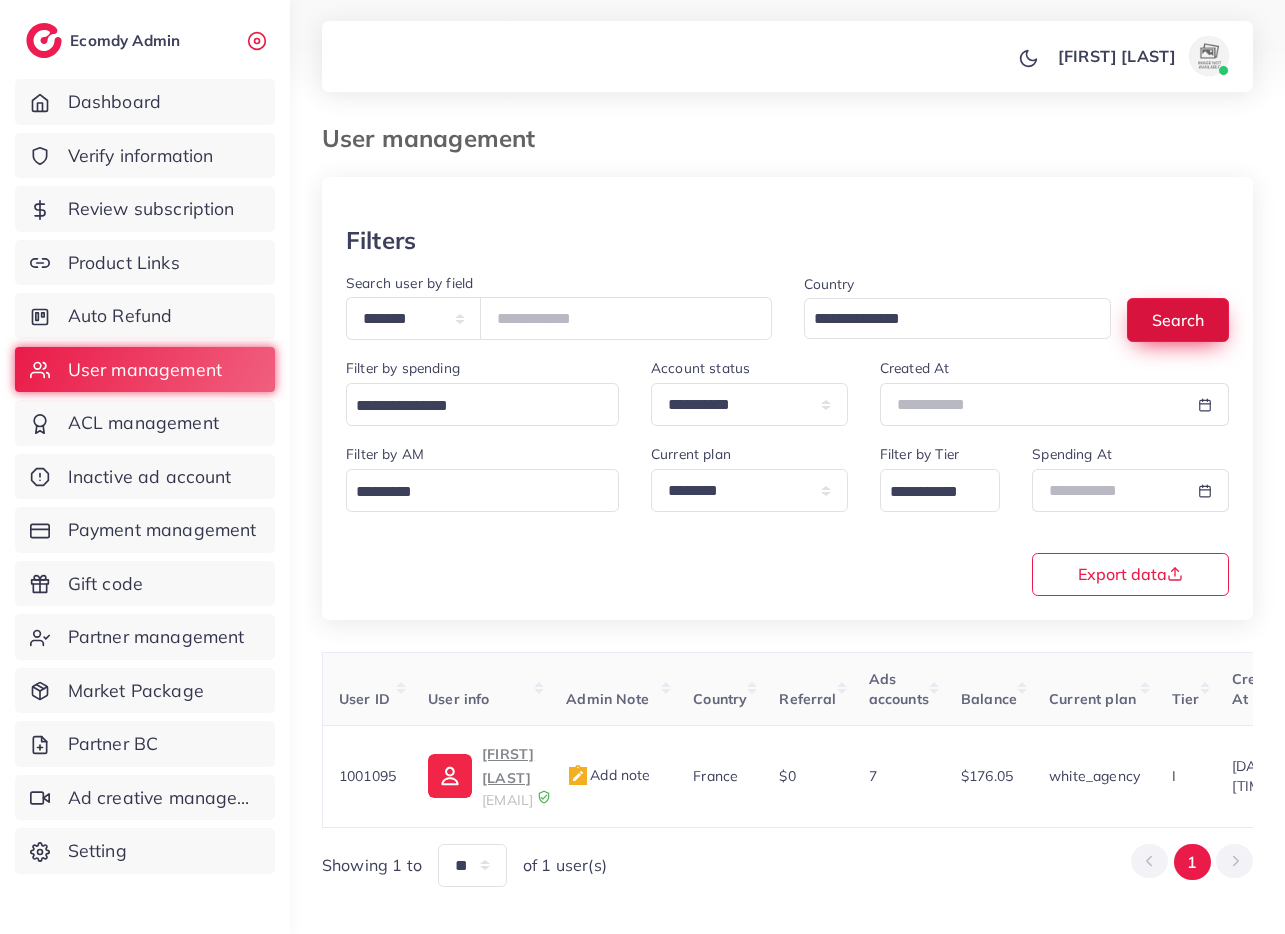 click on "Search" at bounding box center [1178, 319] 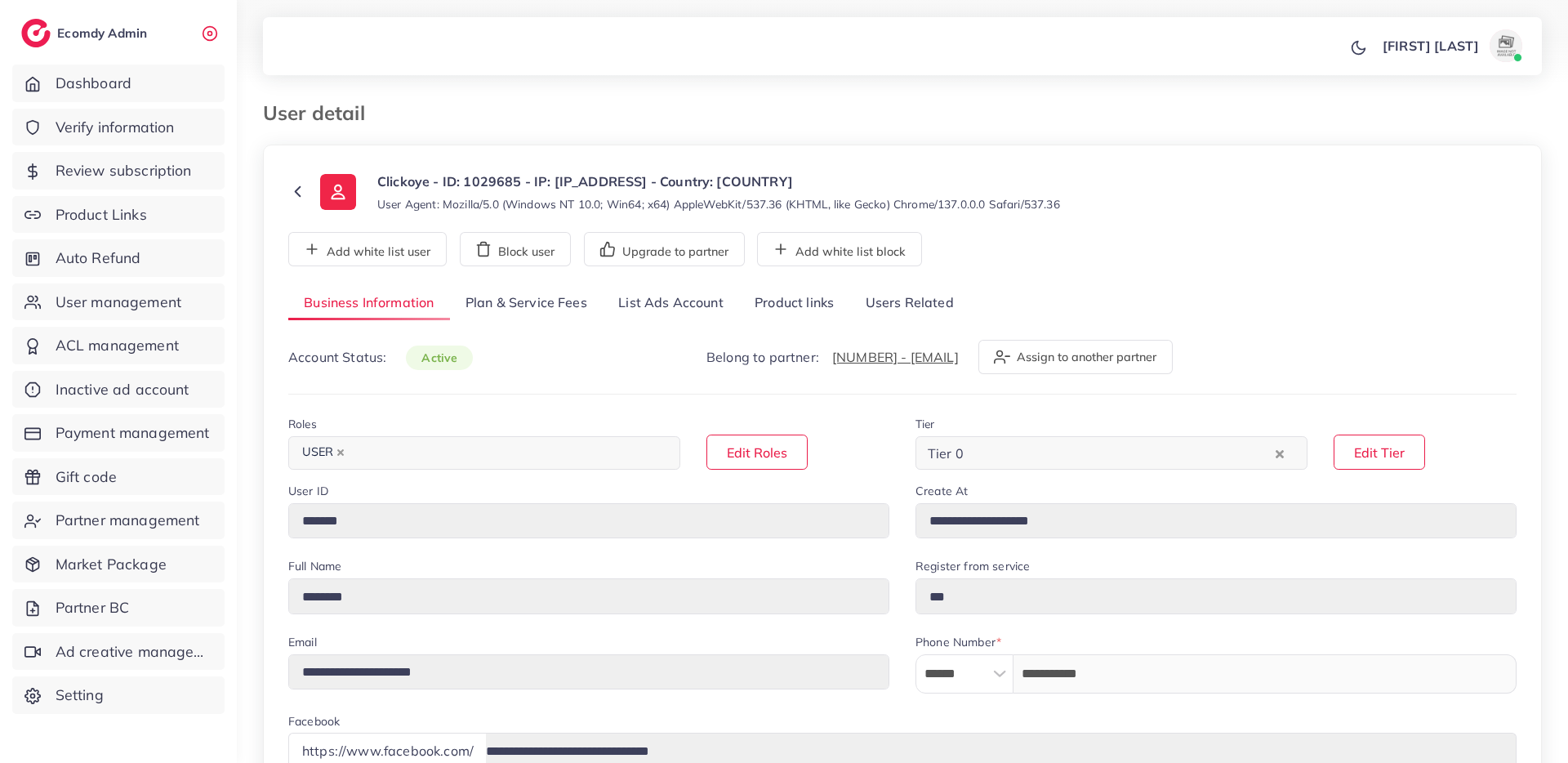 select on "********" 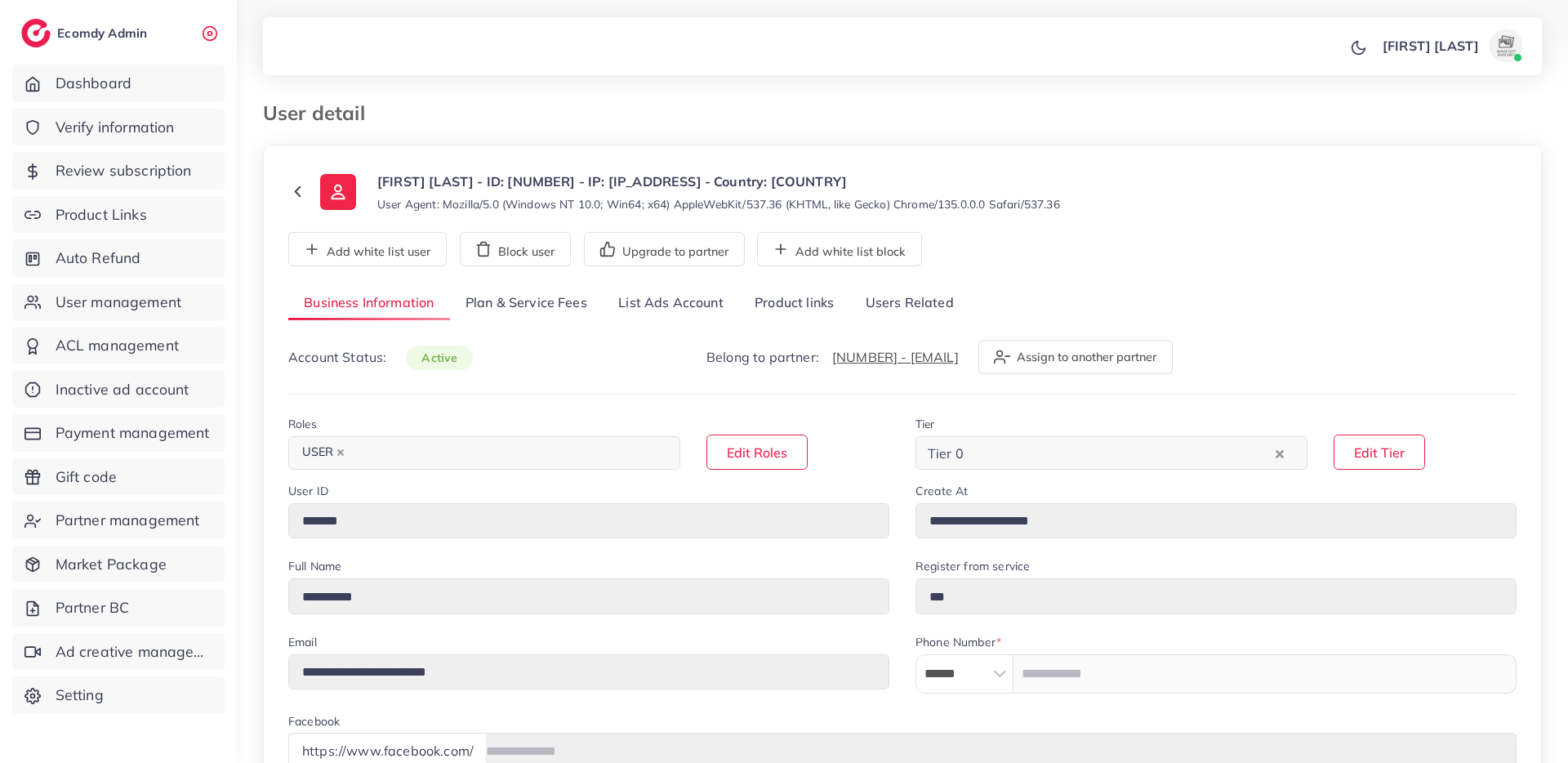 select on "********" 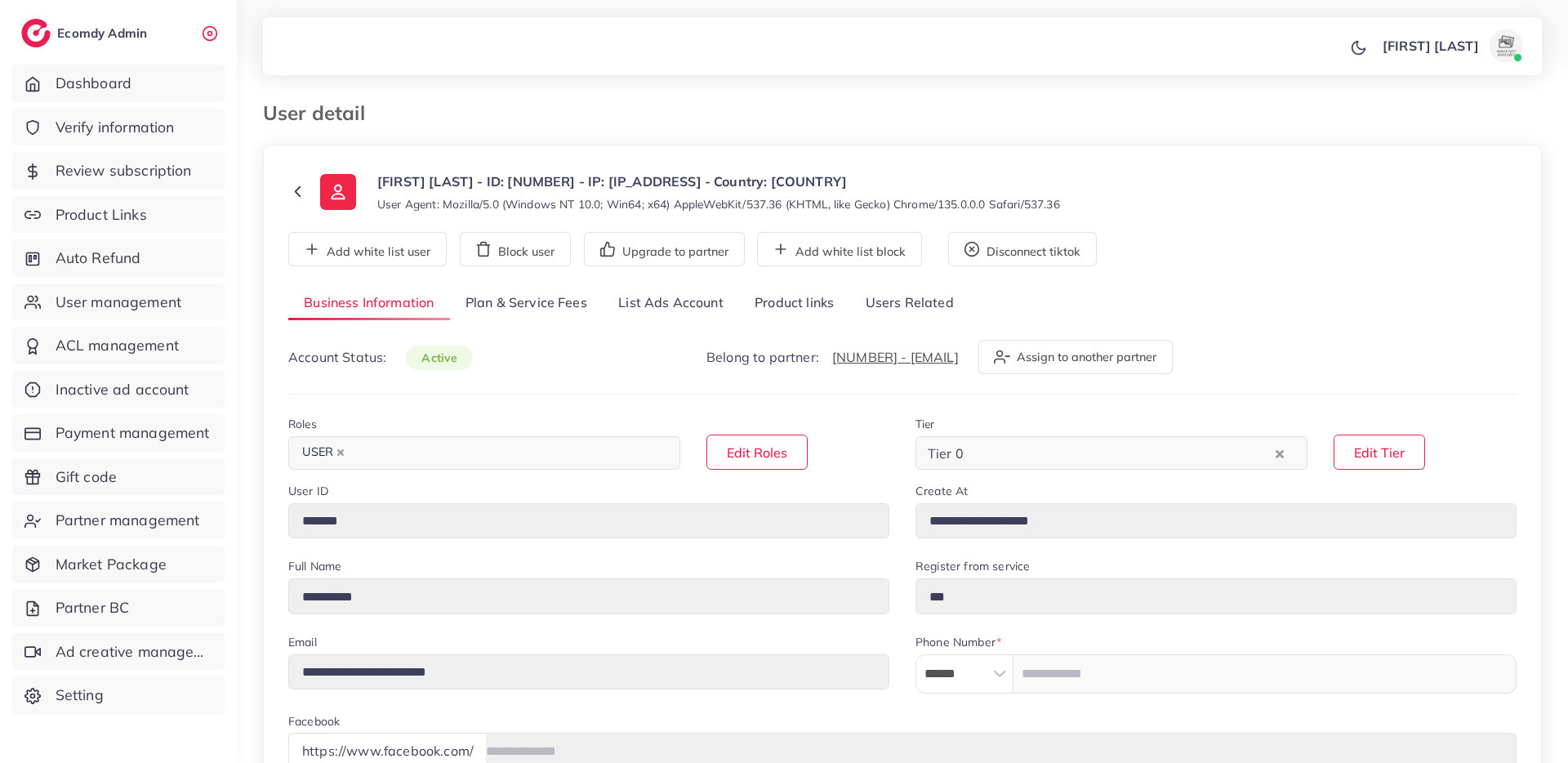 click on "List Ads Account" at bounding box center [670, 303] 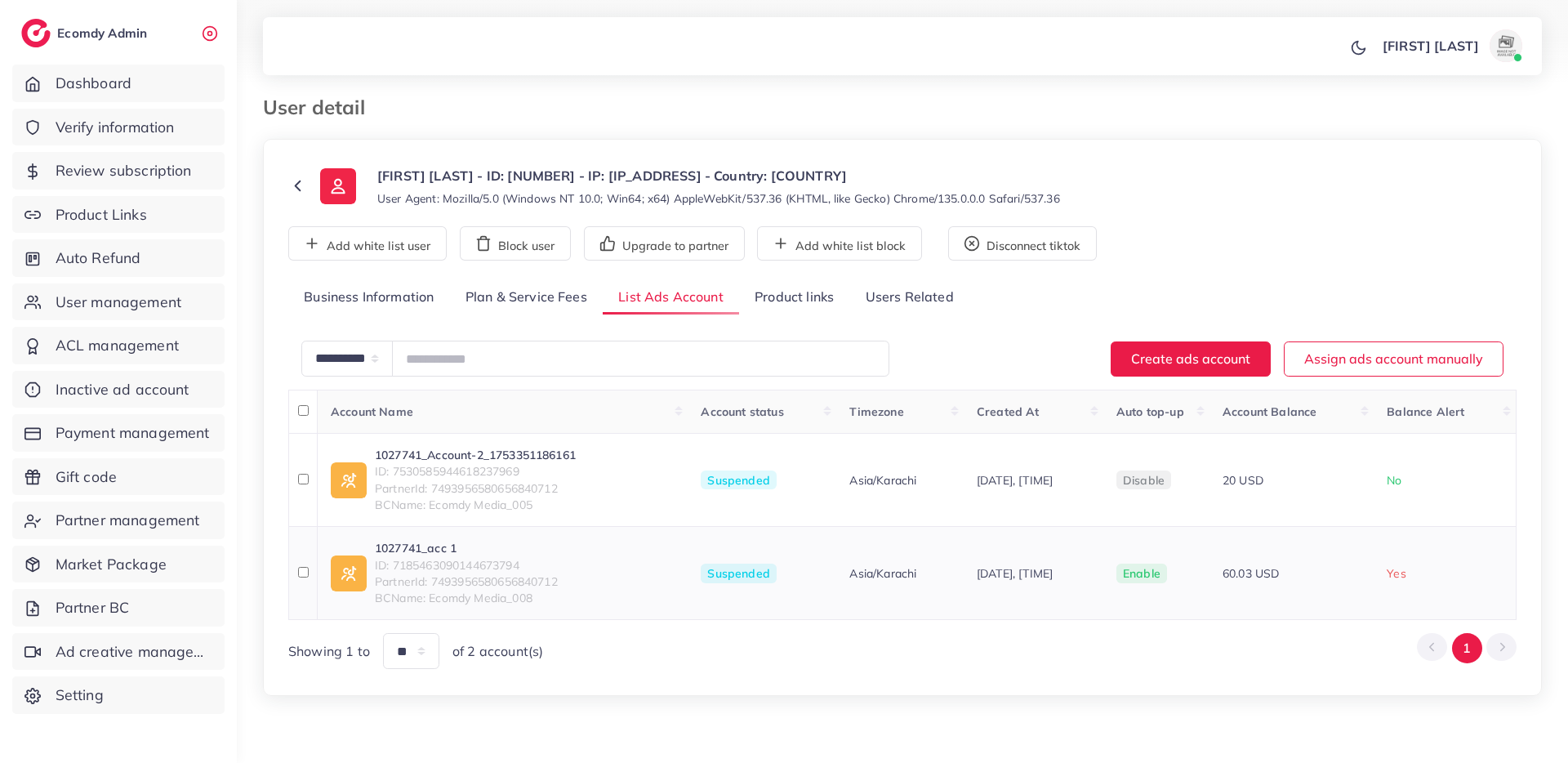 scroll, scrollTop: 34, scrollLeft: 0, axis: vertical 